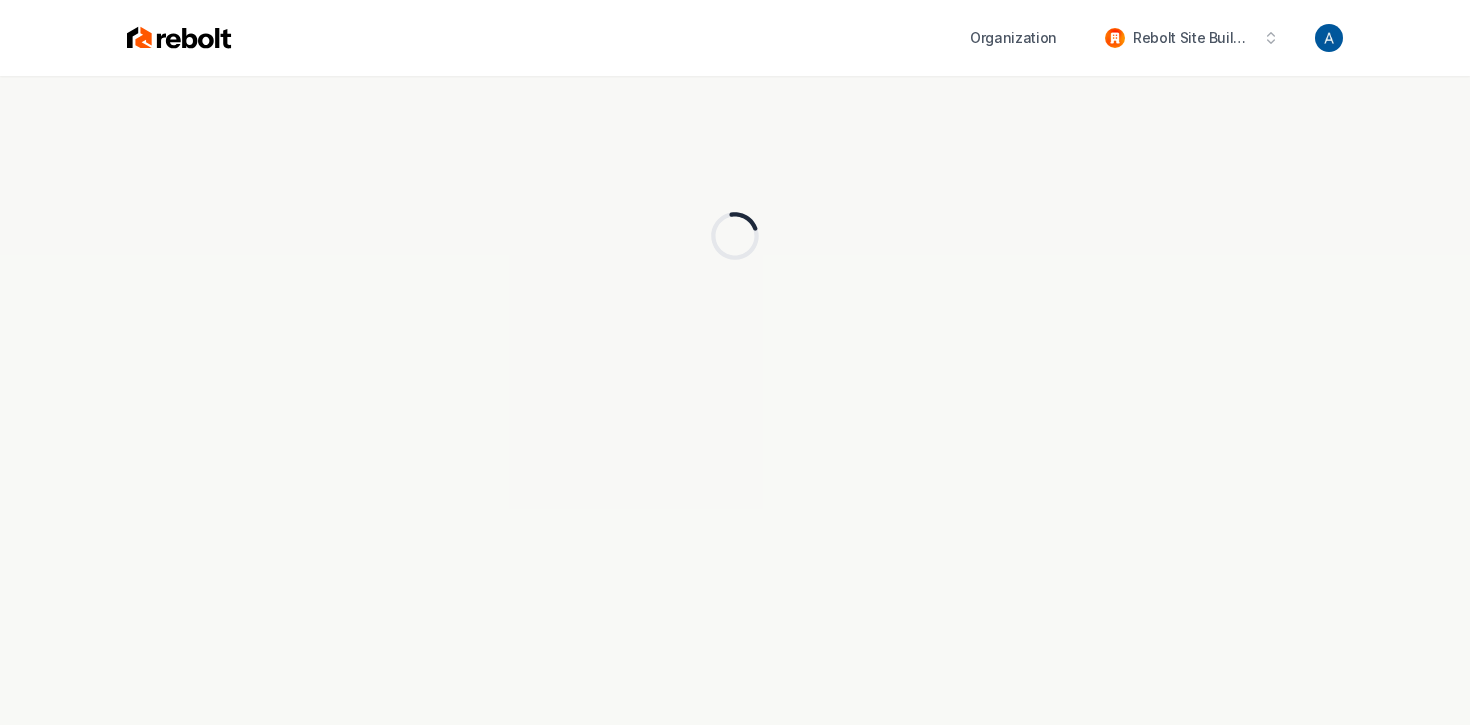 scroll, scrollTop: 0, scrollLeft: 0, axis: both 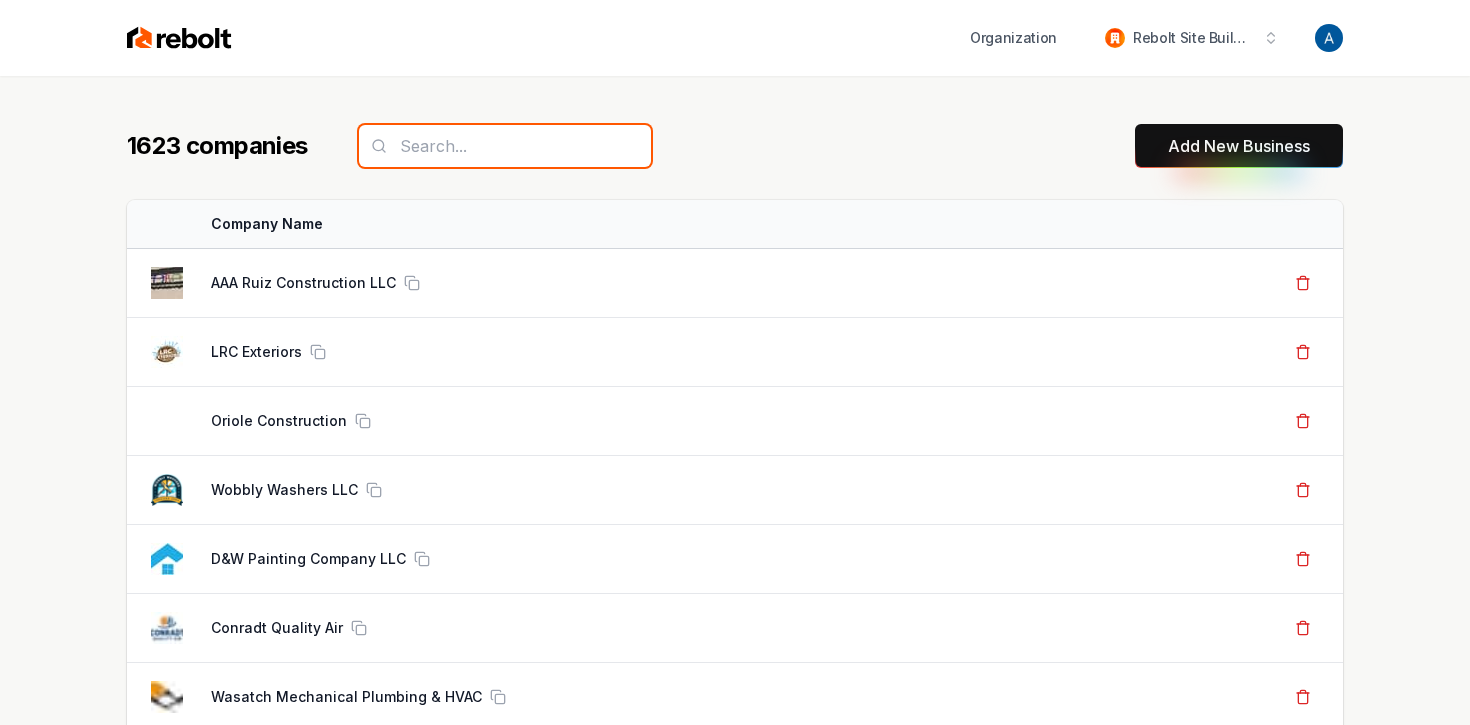 click at bounding box center (505, 146) 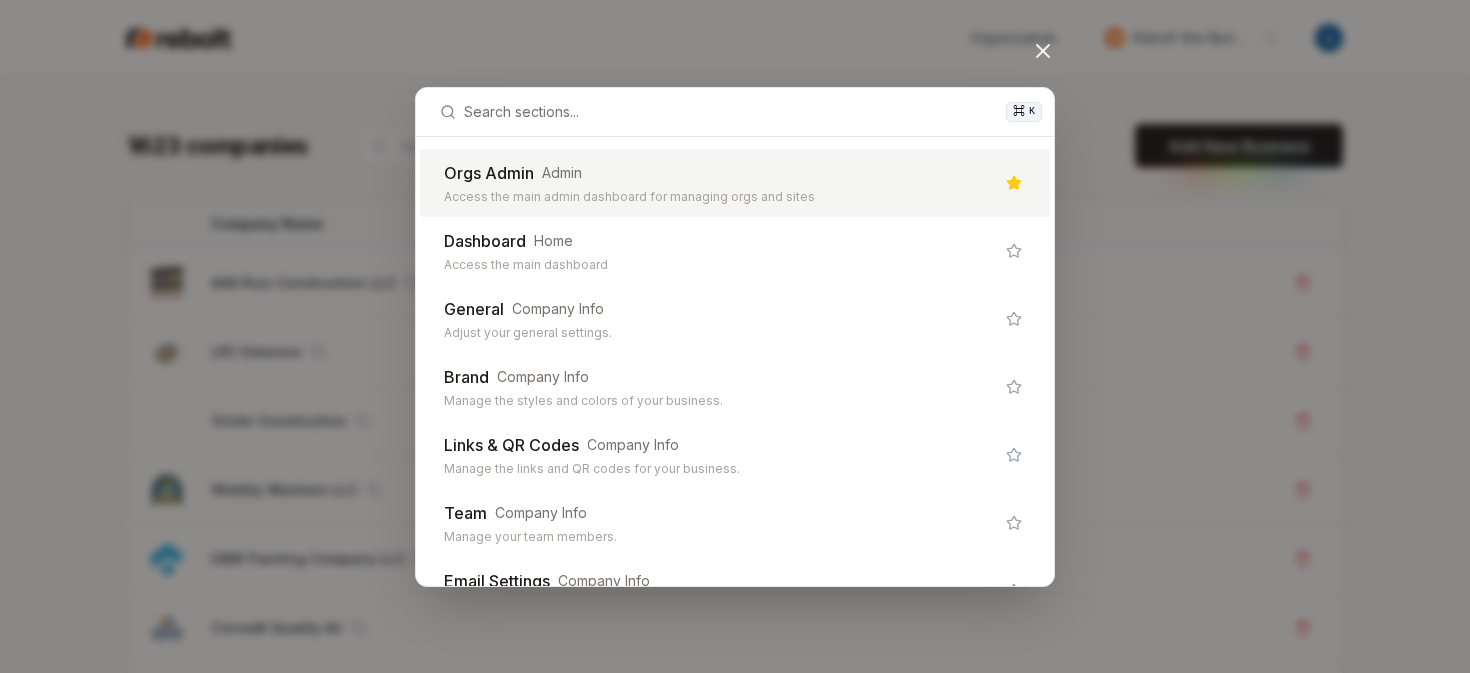 click on "Orgs Admin" at bounding box center (489, 173) 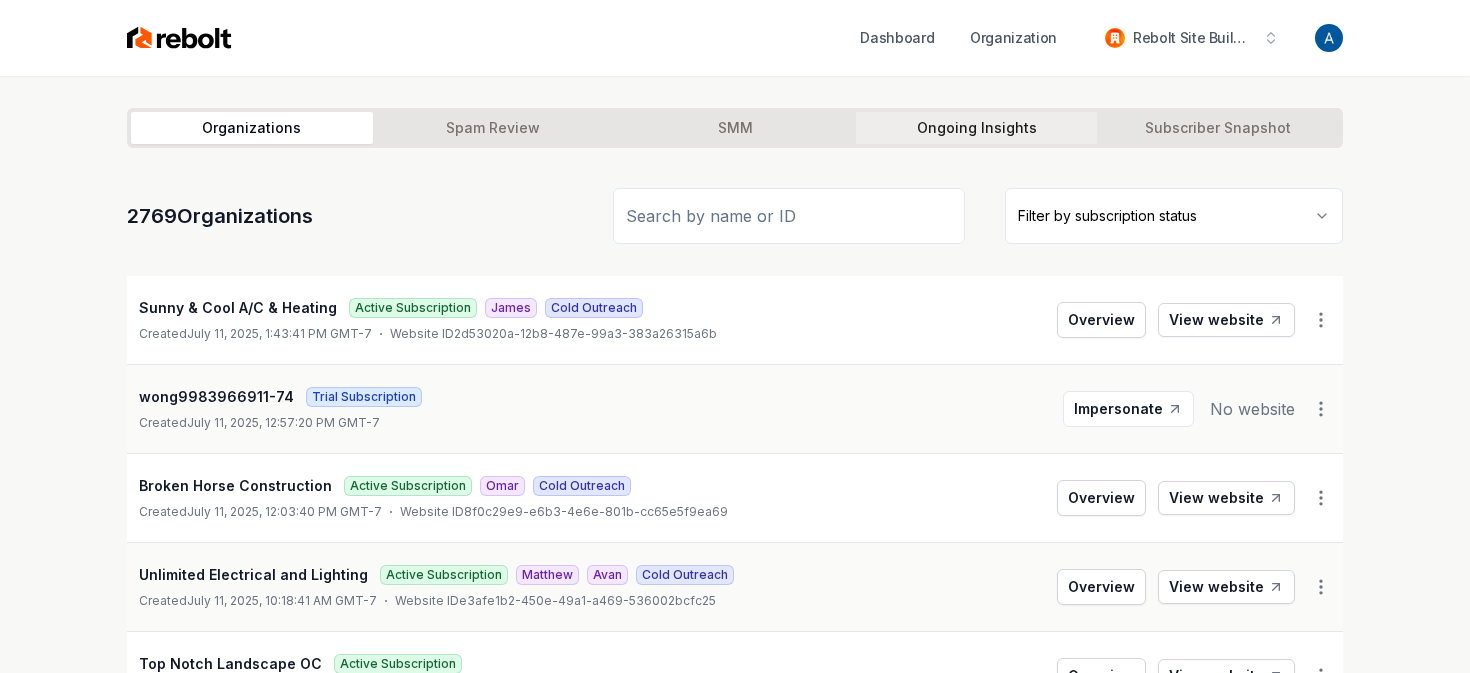 click on "Ongoing Insights" at bounding box center [977, 128] 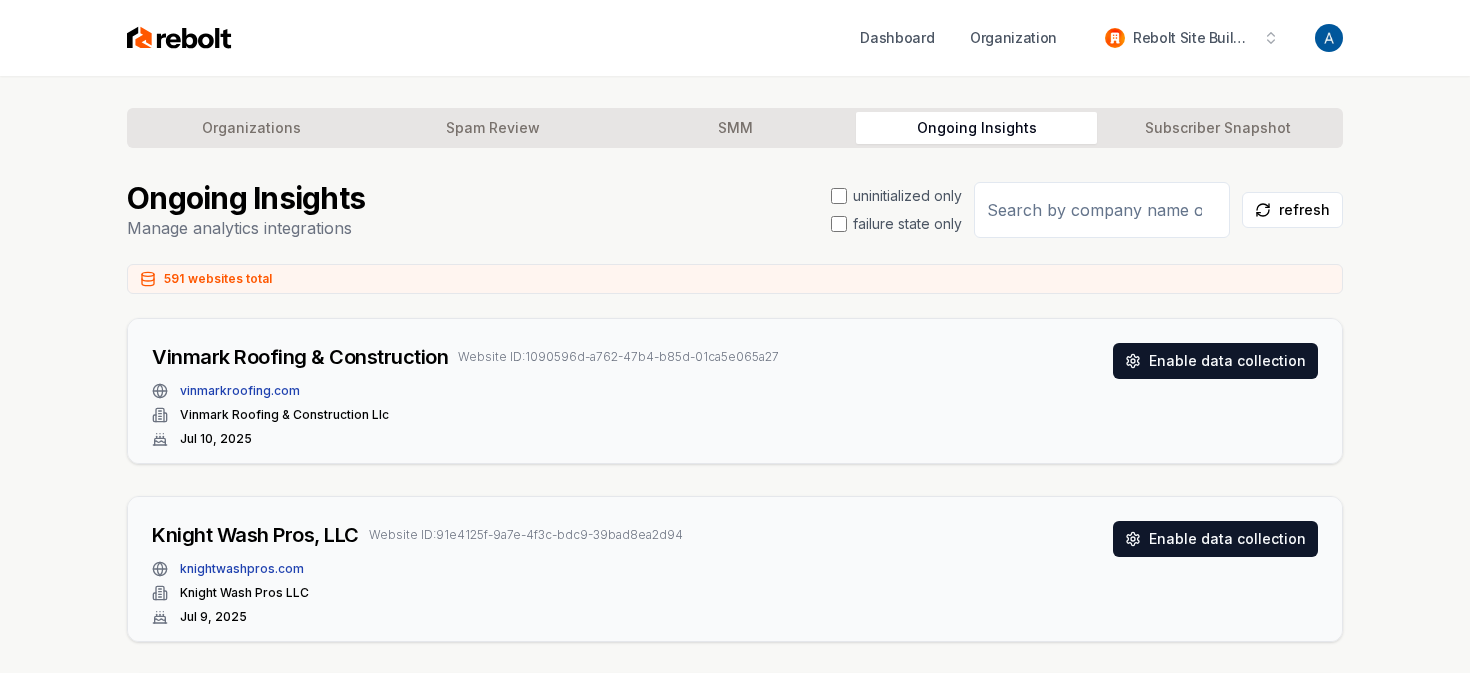 click at bounding box center (1102, 210) 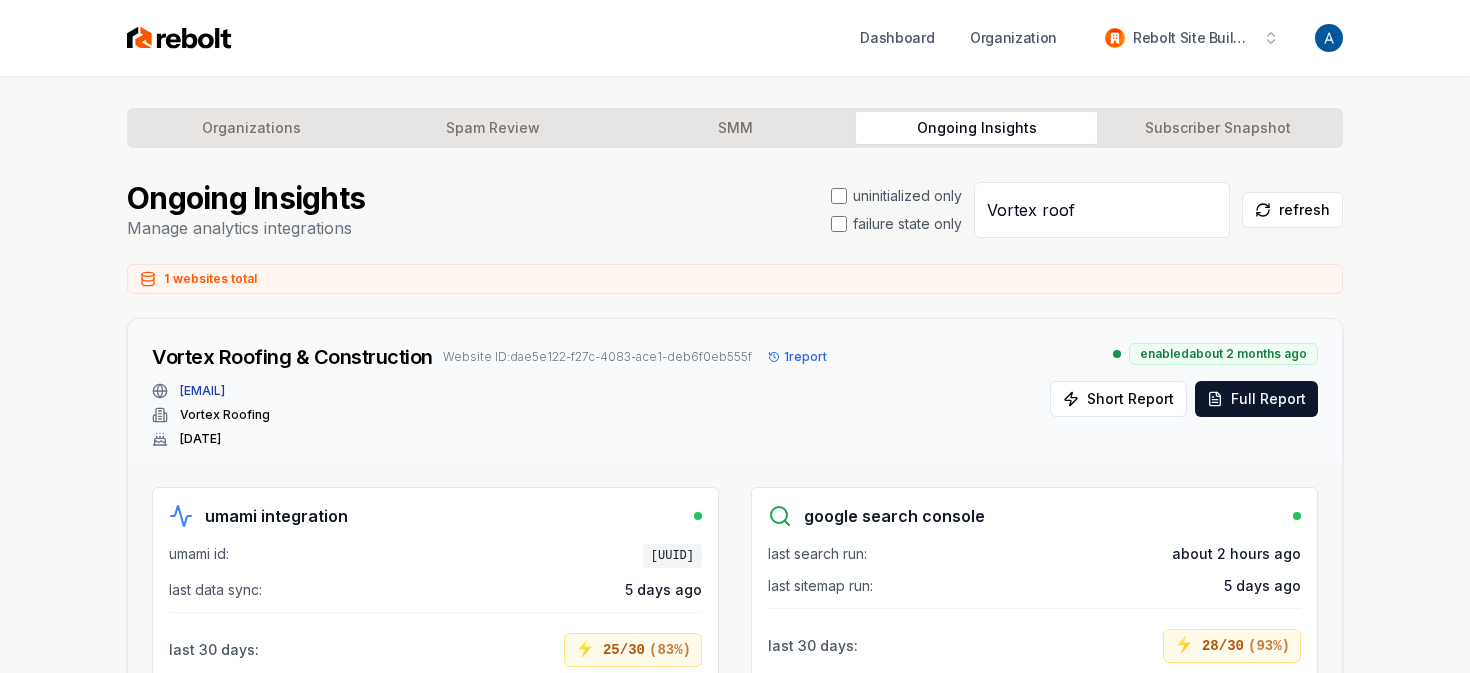 type on "Vortex roof" 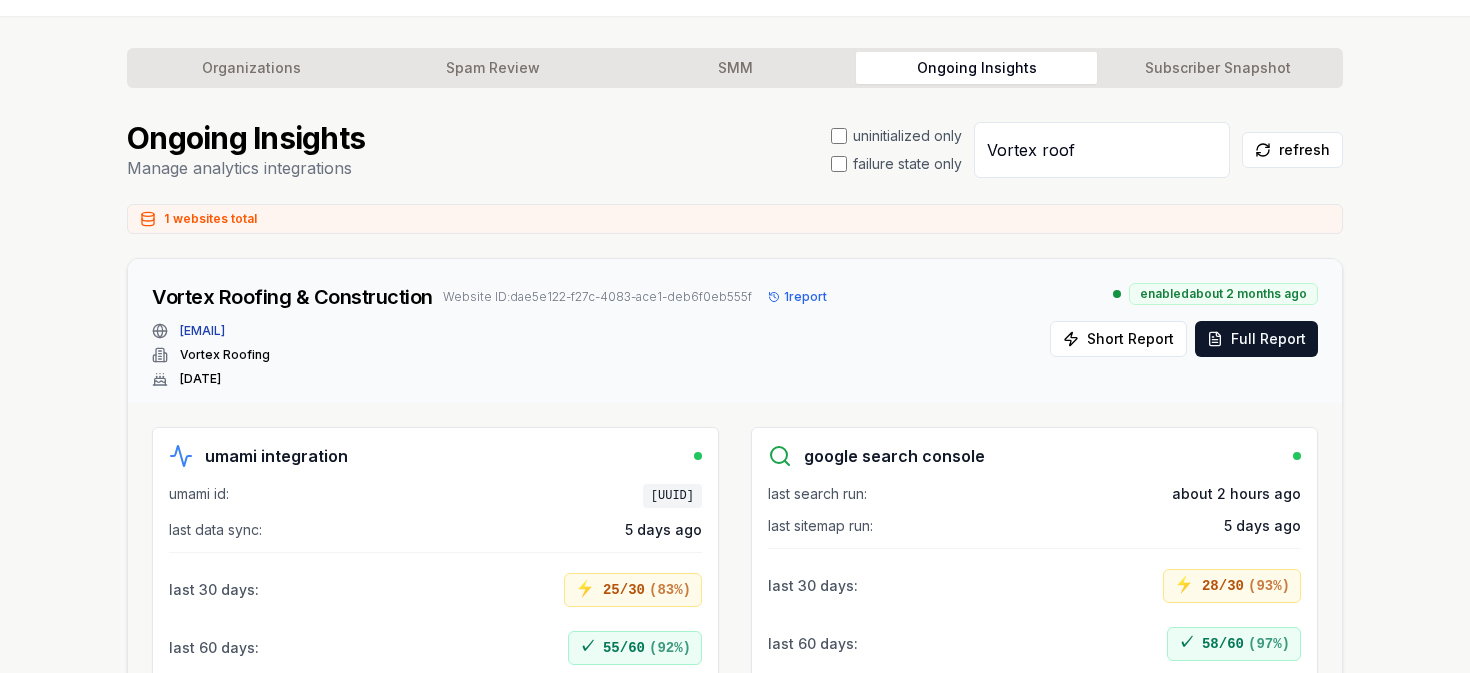 scroll, scrollTop: 73, scrollLeft: 0, axis: vertical 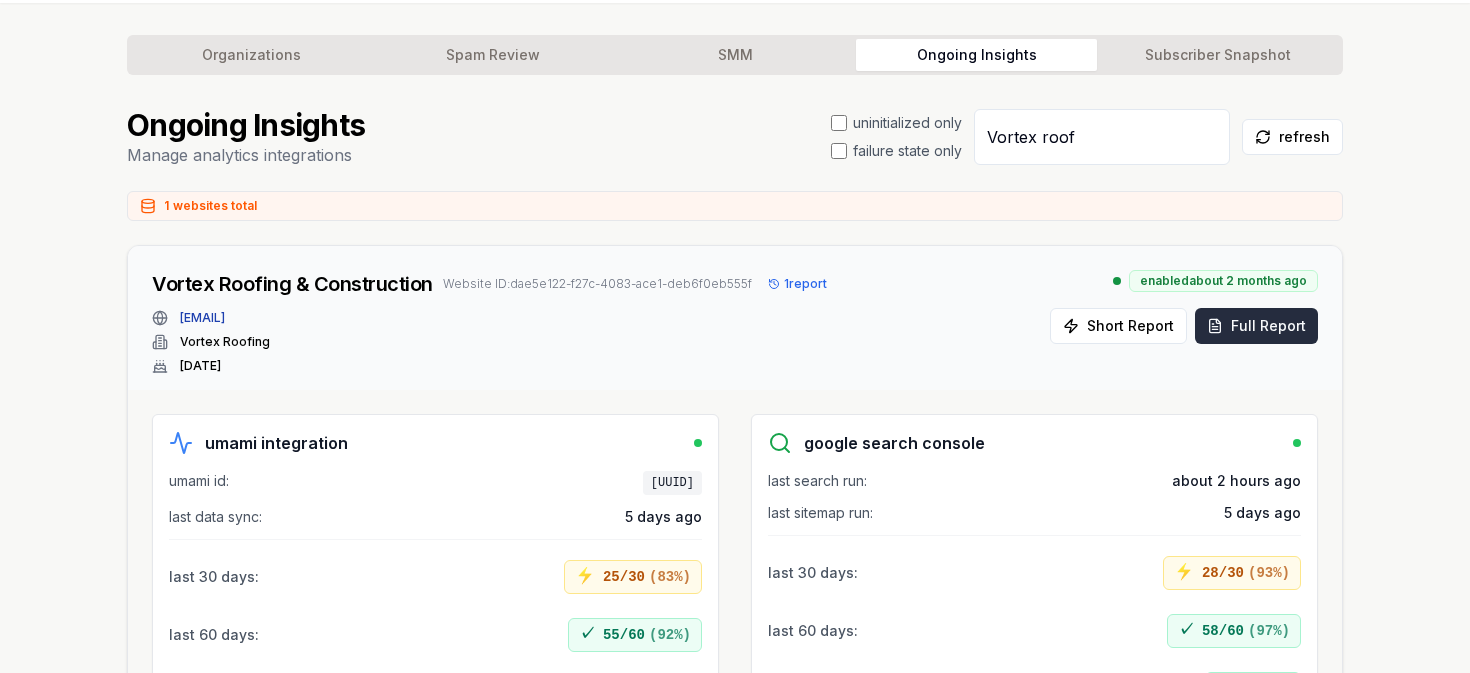 click 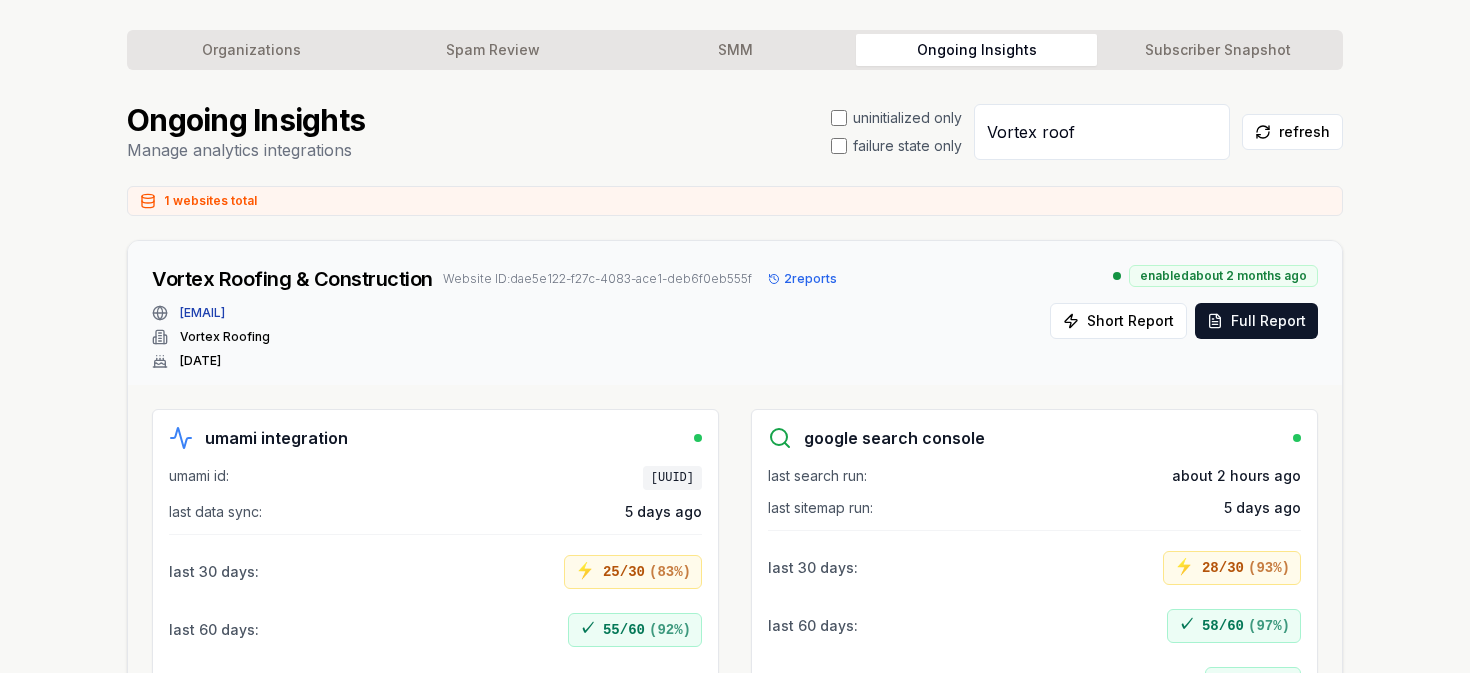 scroll, scrollTop: 99, scrollLeft: 0, axis: vertical 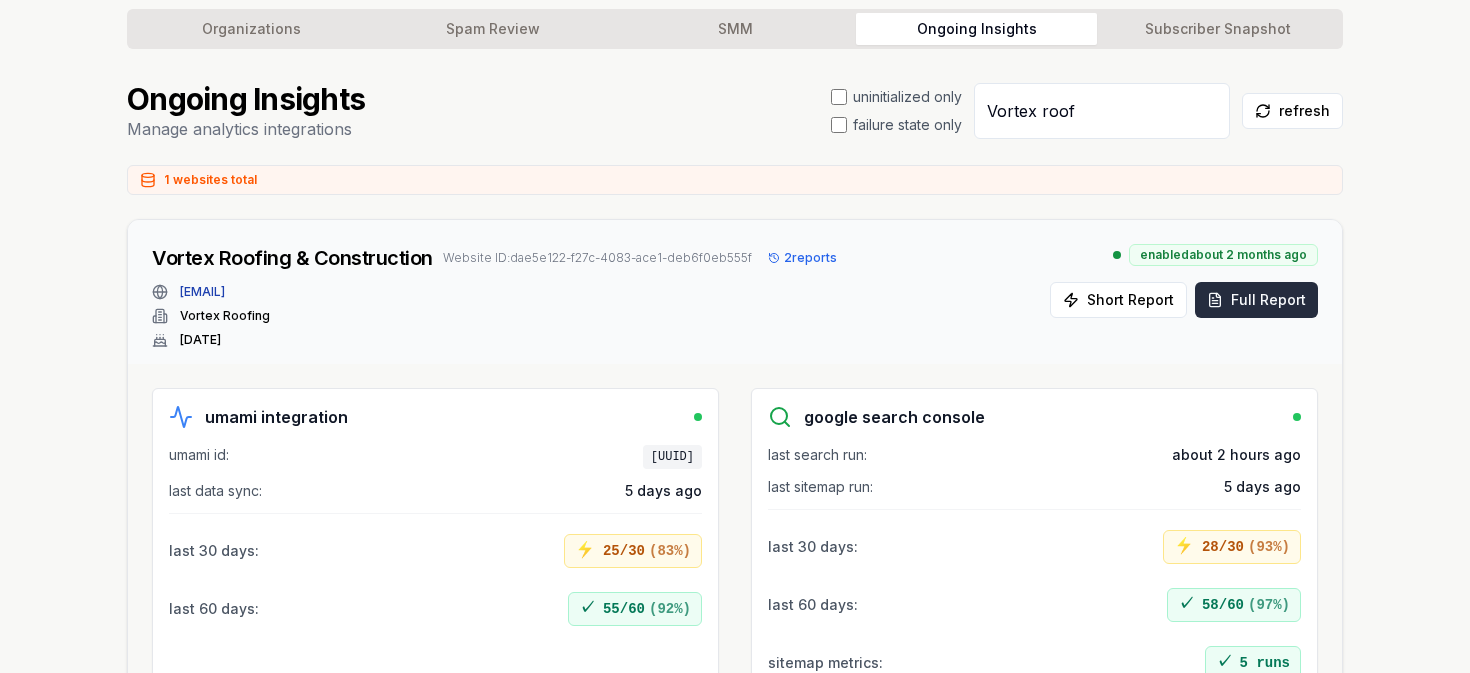 click on "Full Report" at bounding box center [1256, 300] 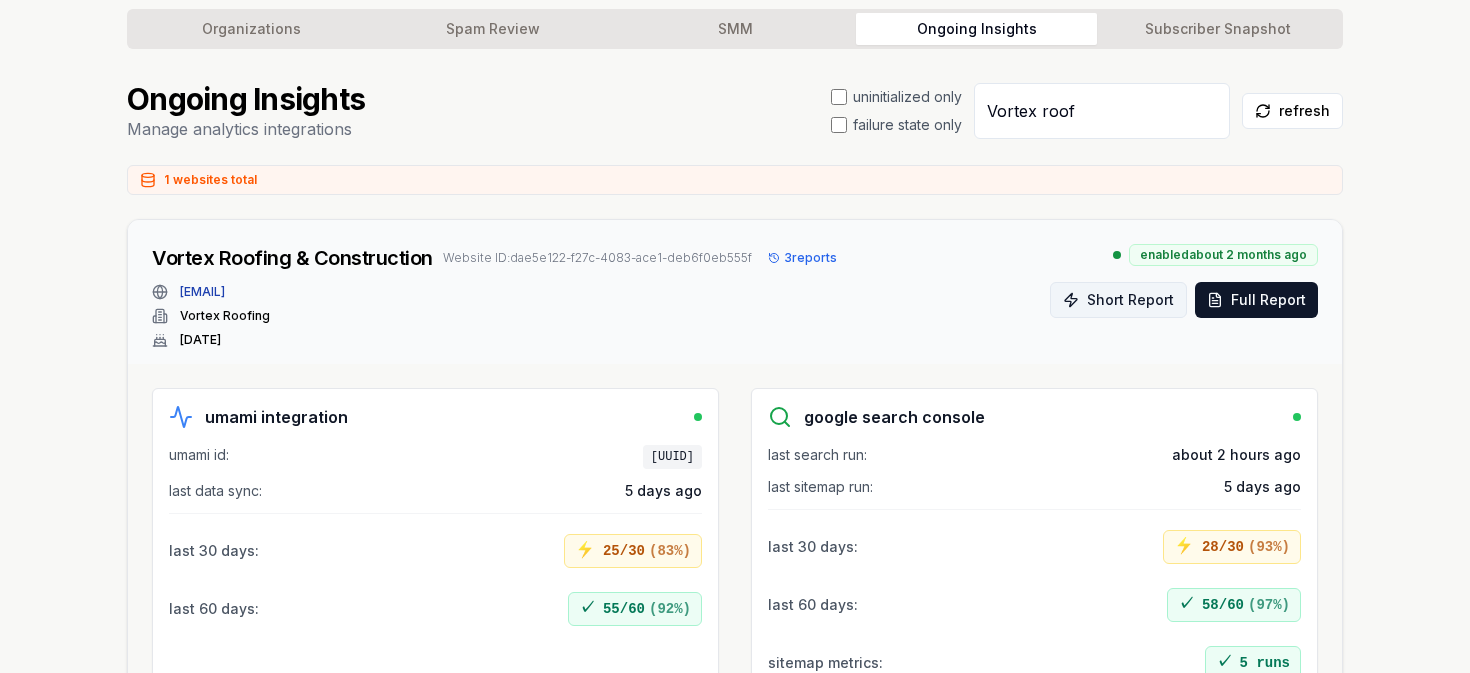 click on "Short Report" at bounding box center [1118, 300] 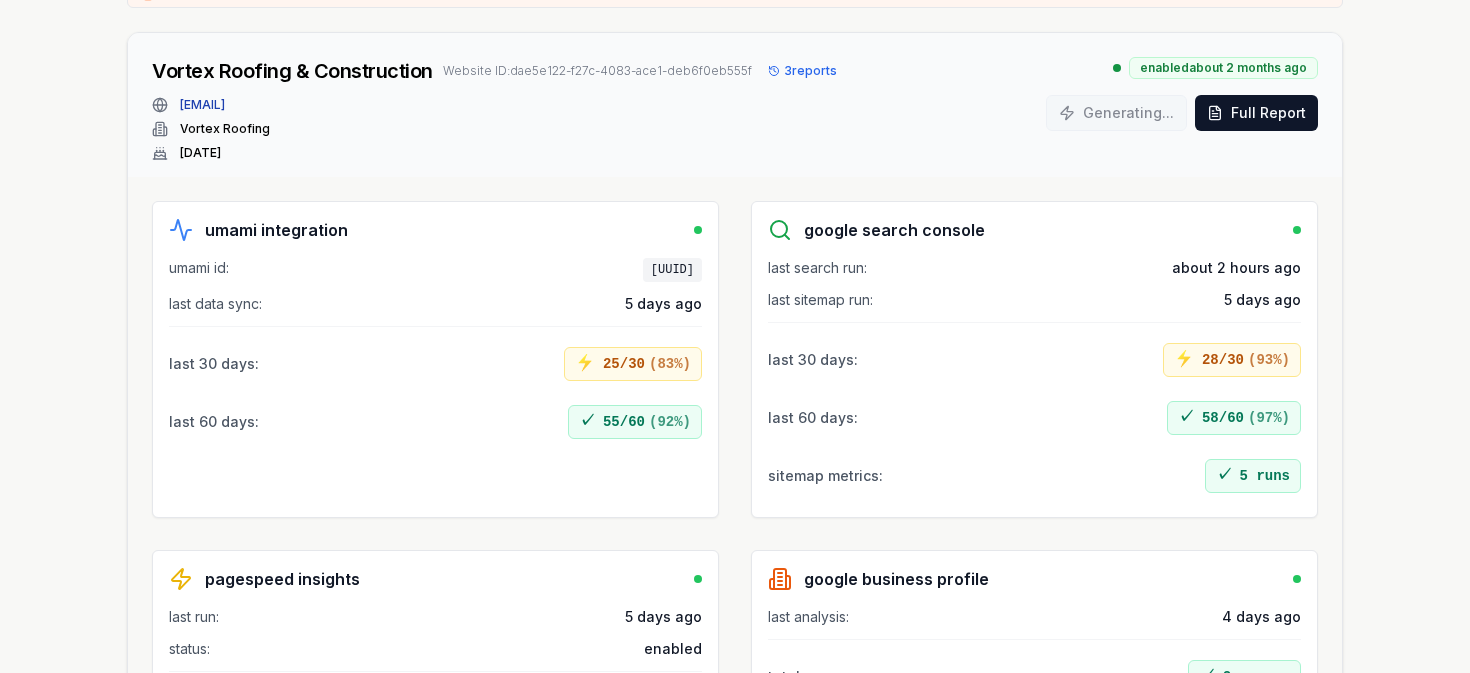 scroll, scrollTop: 303, scrollLeft: 0, axis: vertical 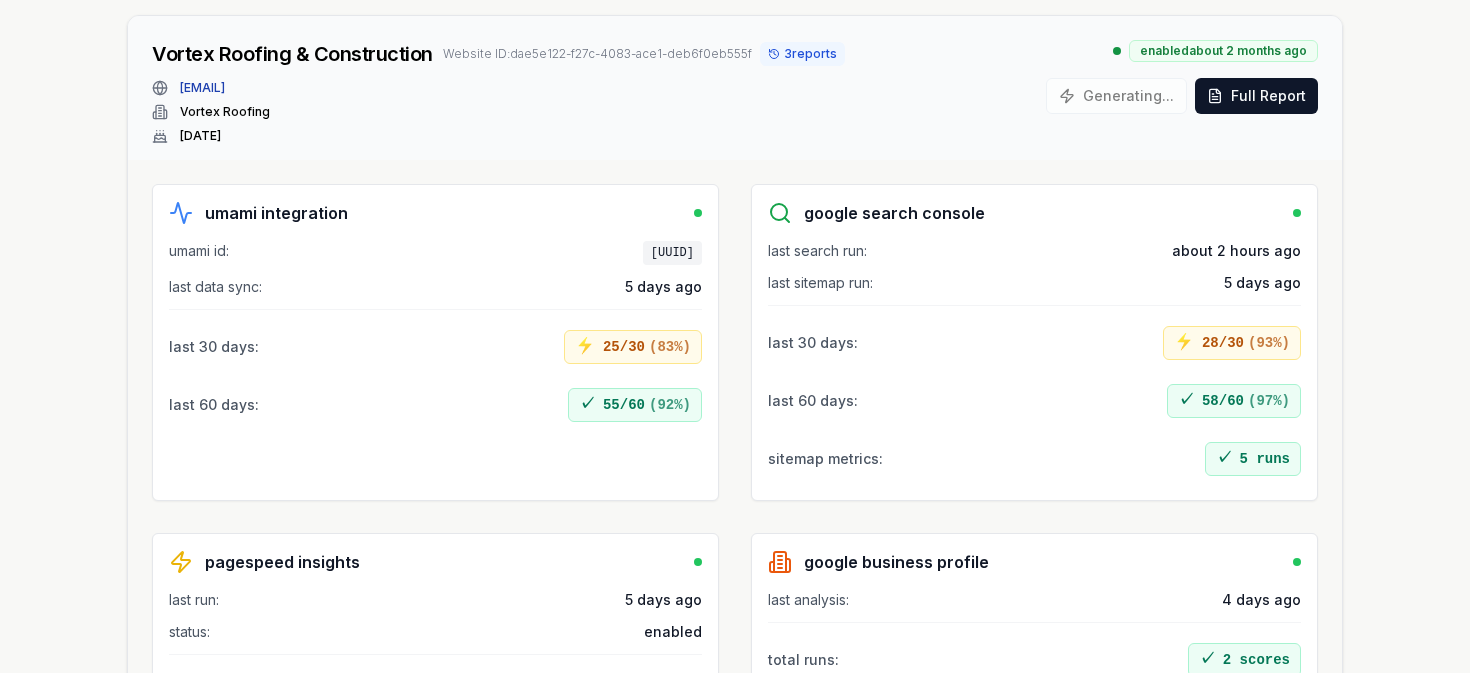 click on "3  report s" at bounding box center (802, 54) 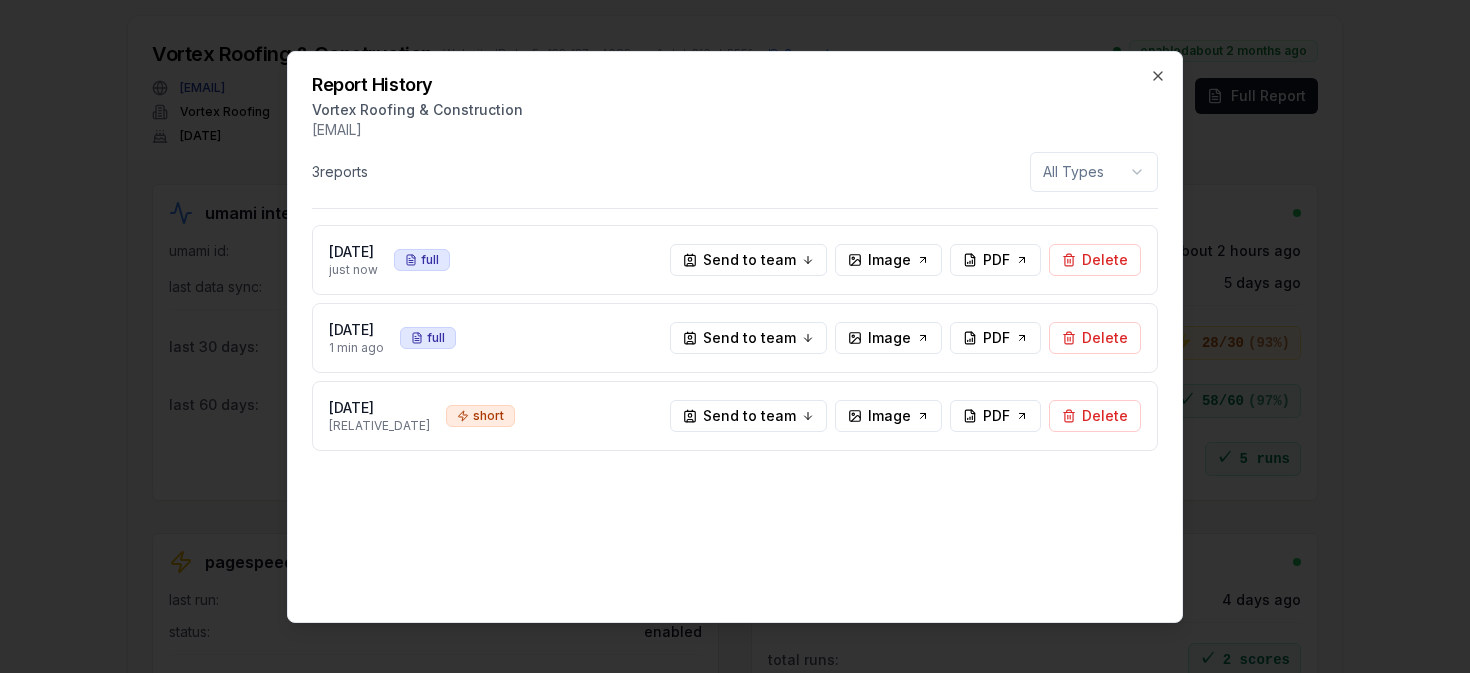 click on "full" at bounding box center (430, 259) 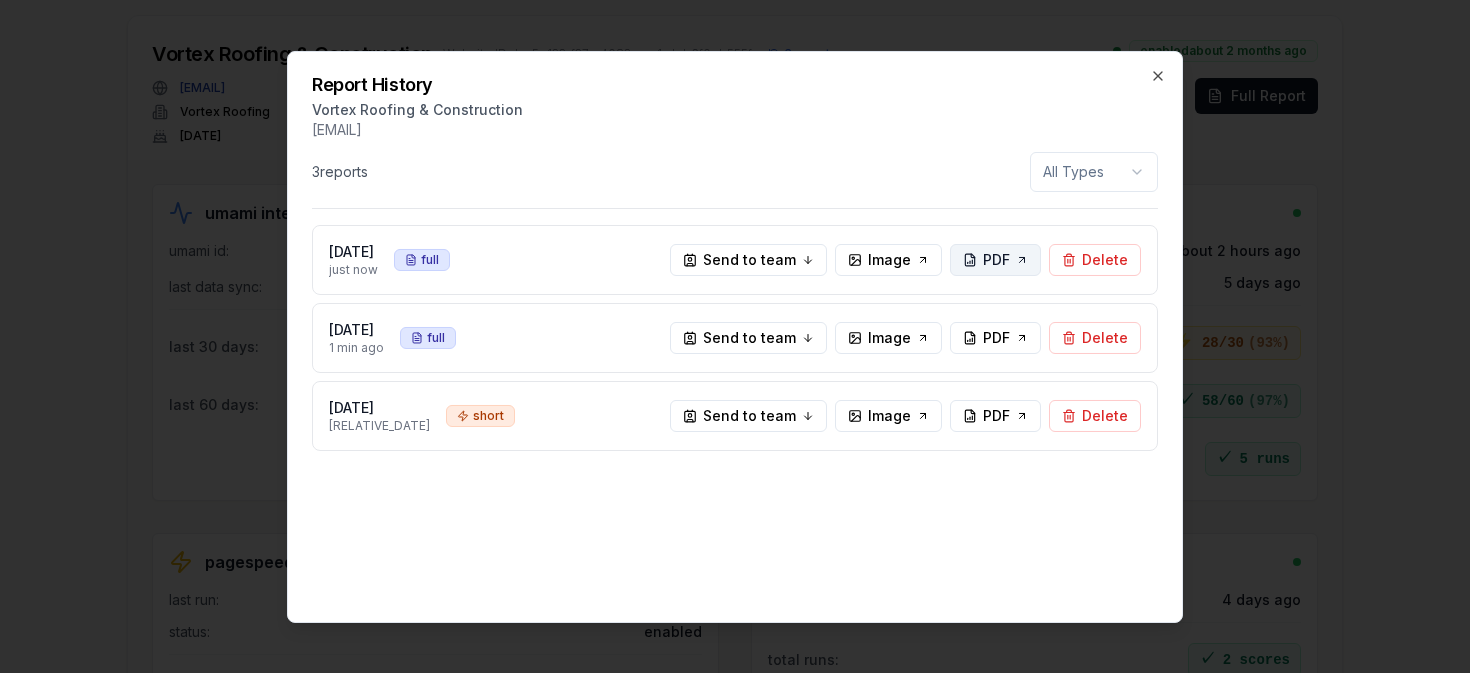 click on "PDF" at bounding box center [996, 259] 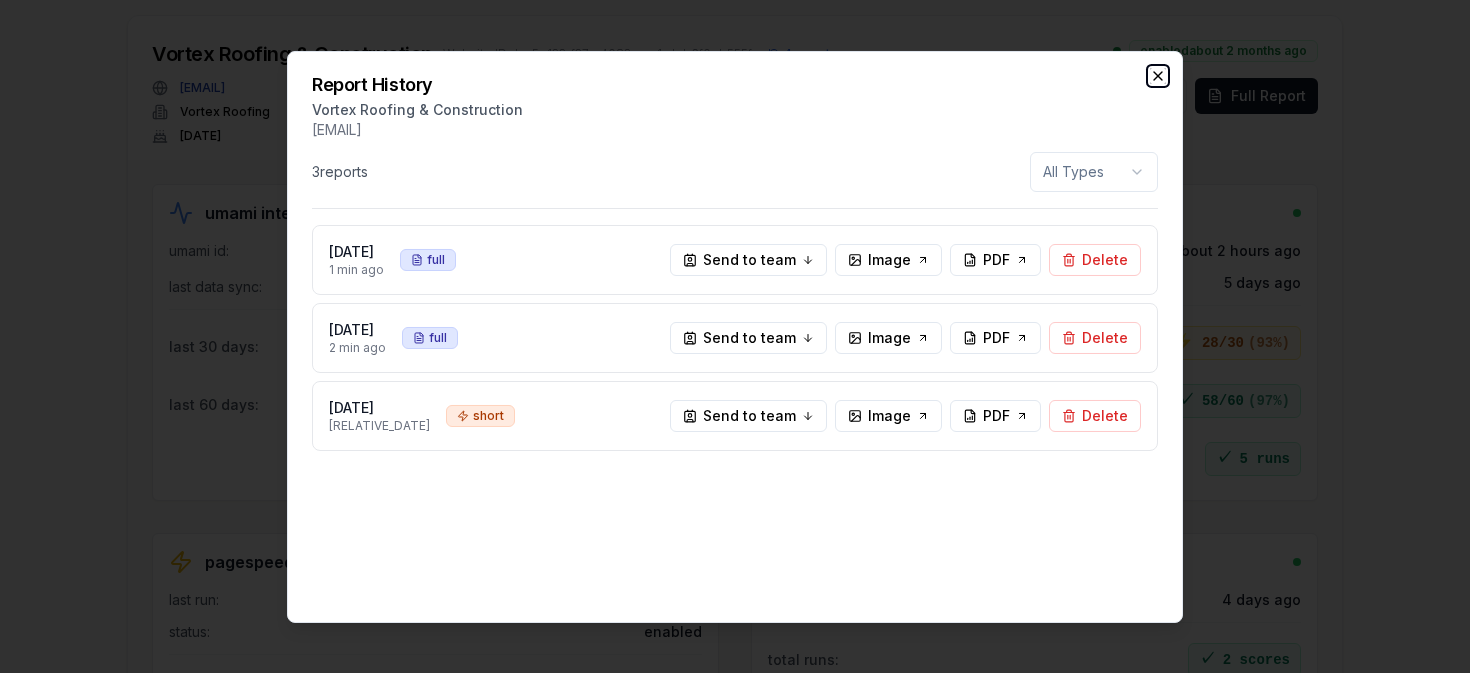click 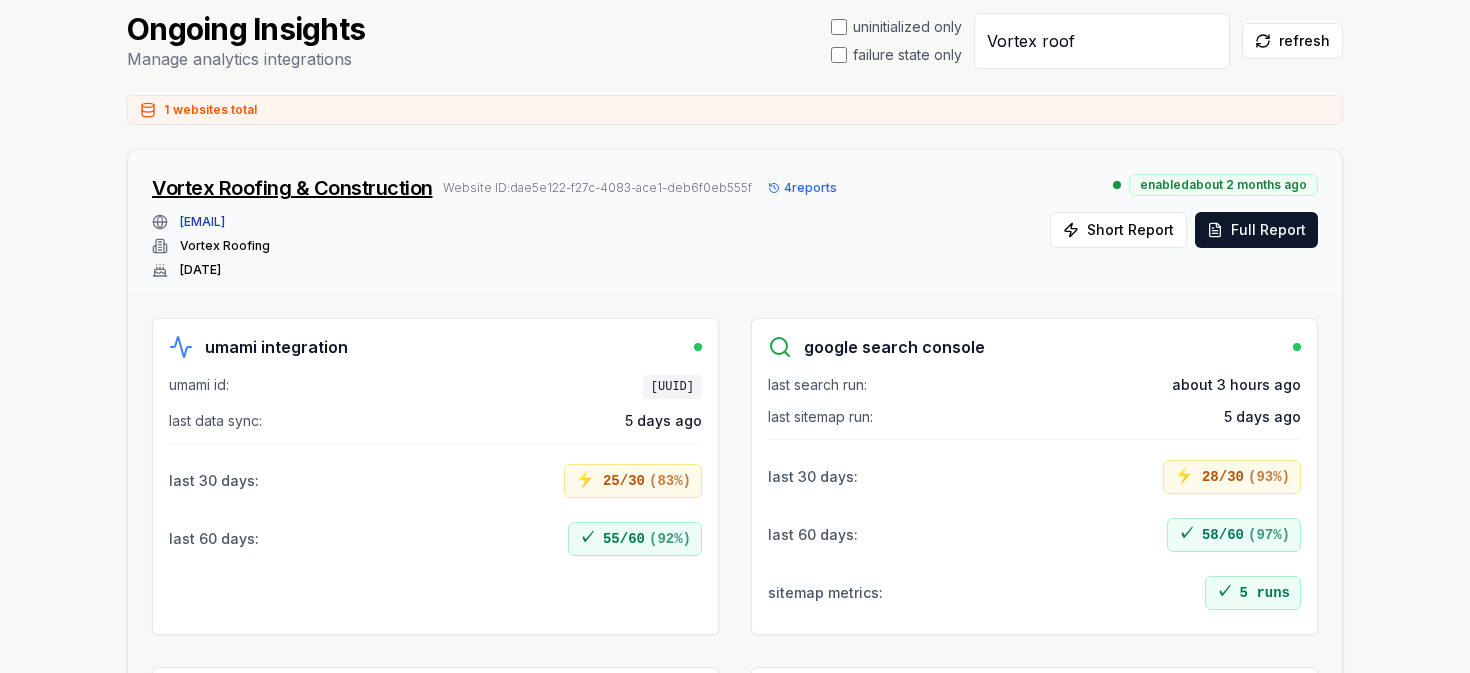 scroll, scrollTop: 0, scrollLeft: 0, axis: both 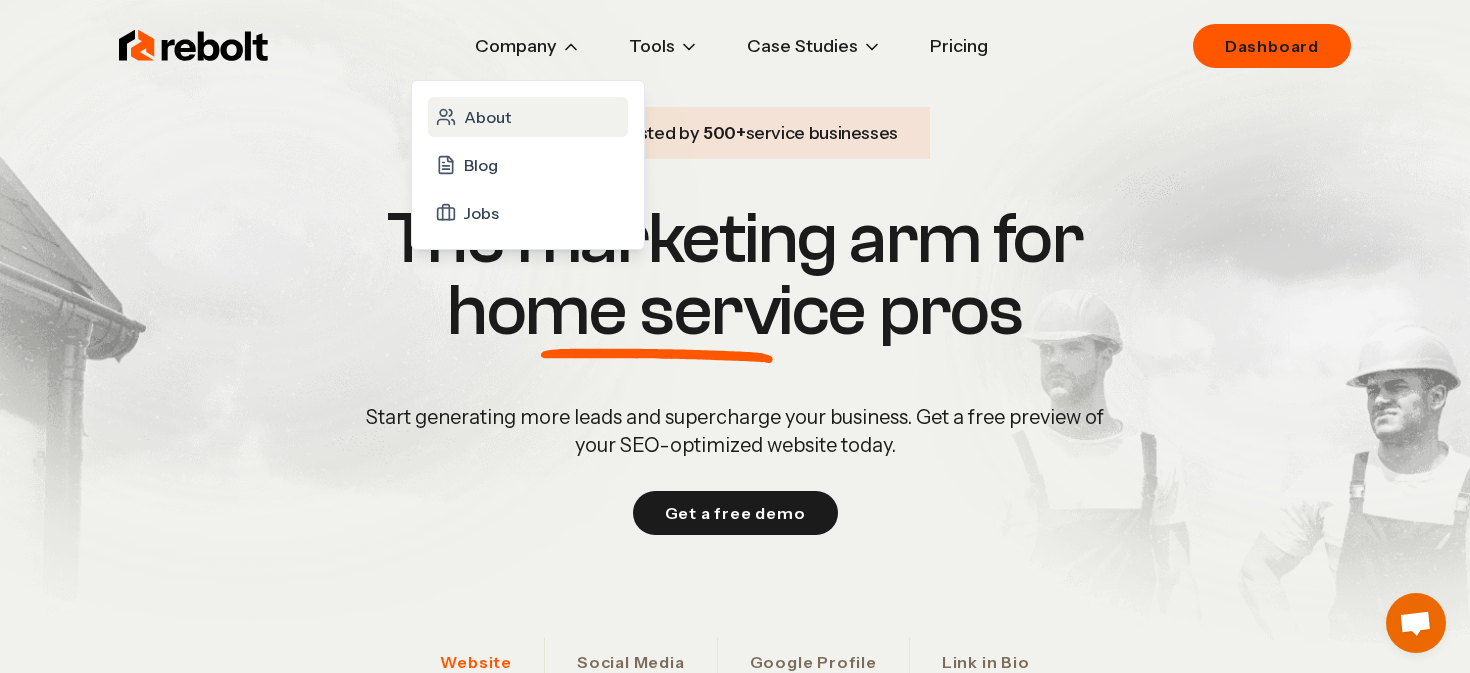 click on "About" at bounding box center (487, 117) 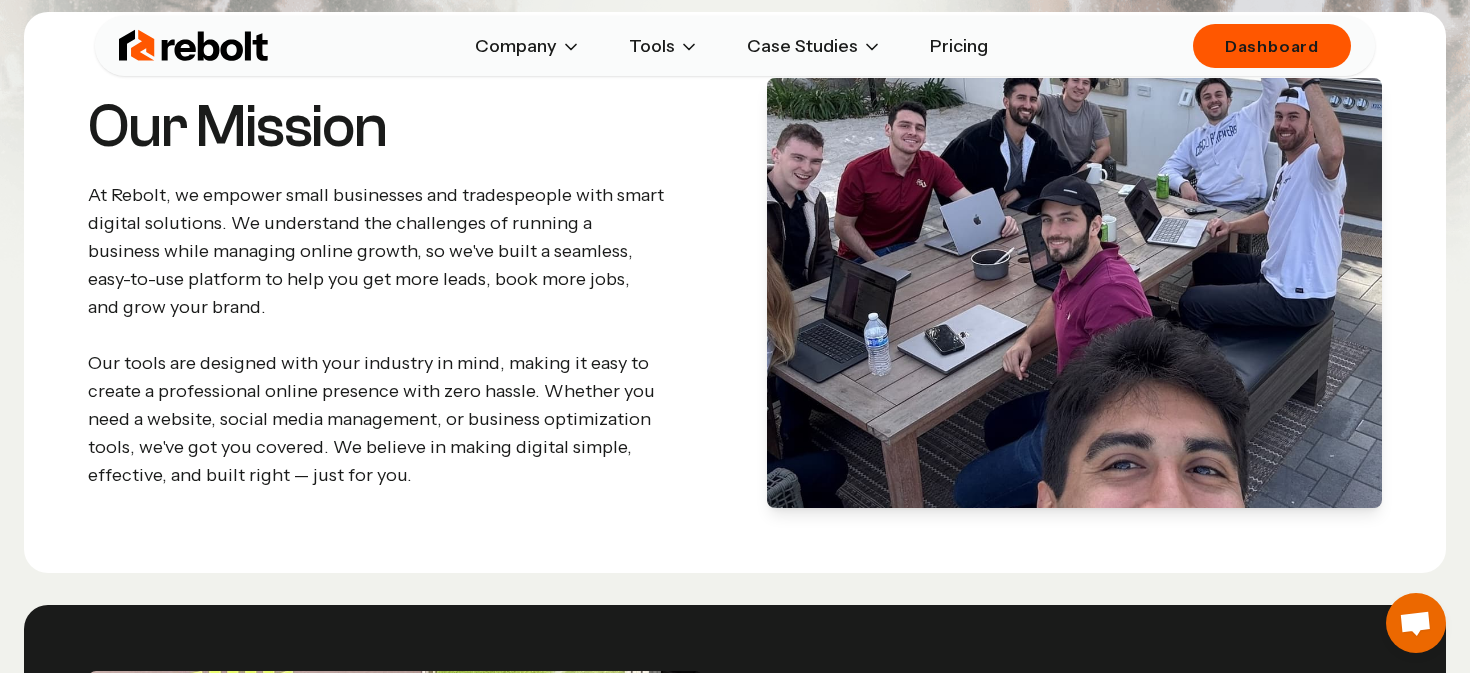scroll, scrollTop: 351, scrollLeft: 0, axis: vertical 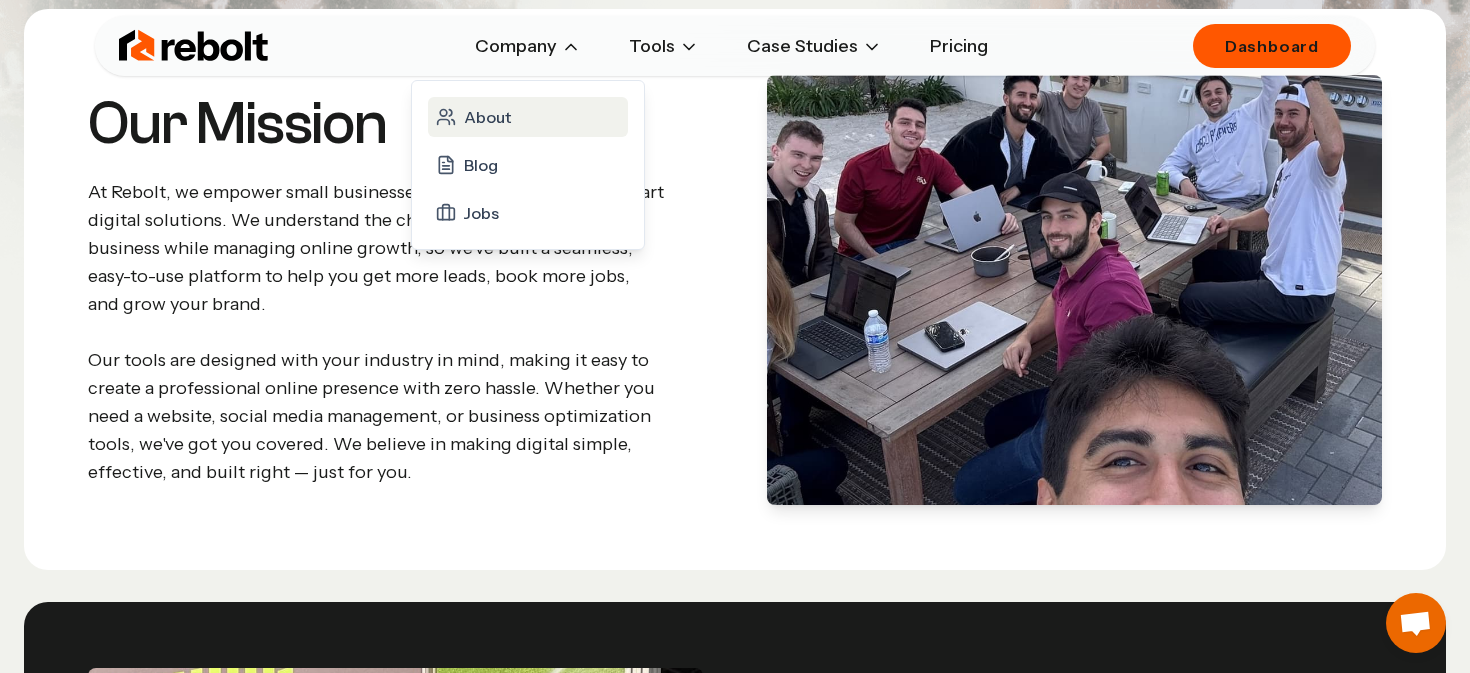 click on "About" at bounding box center [487, 117] 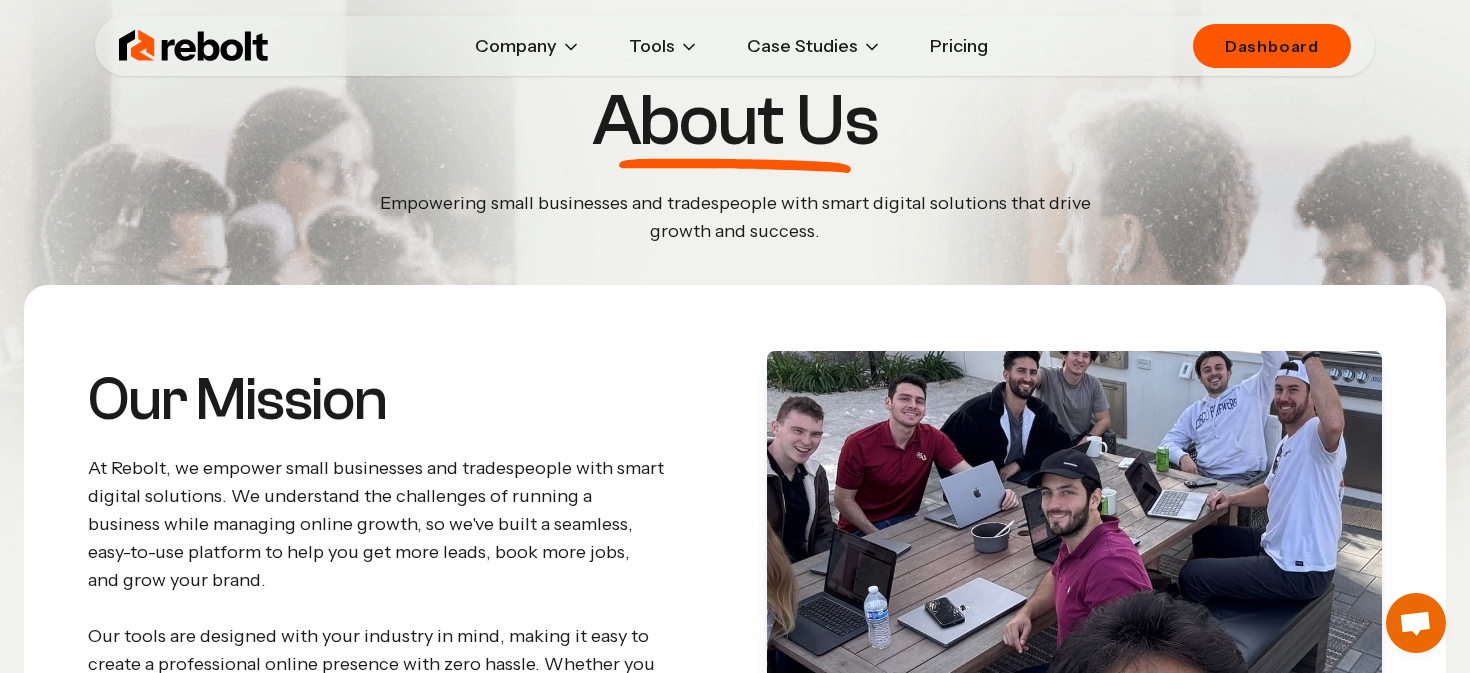 scroll, scrollTop: 0, scrollLeft: 0, axis: both 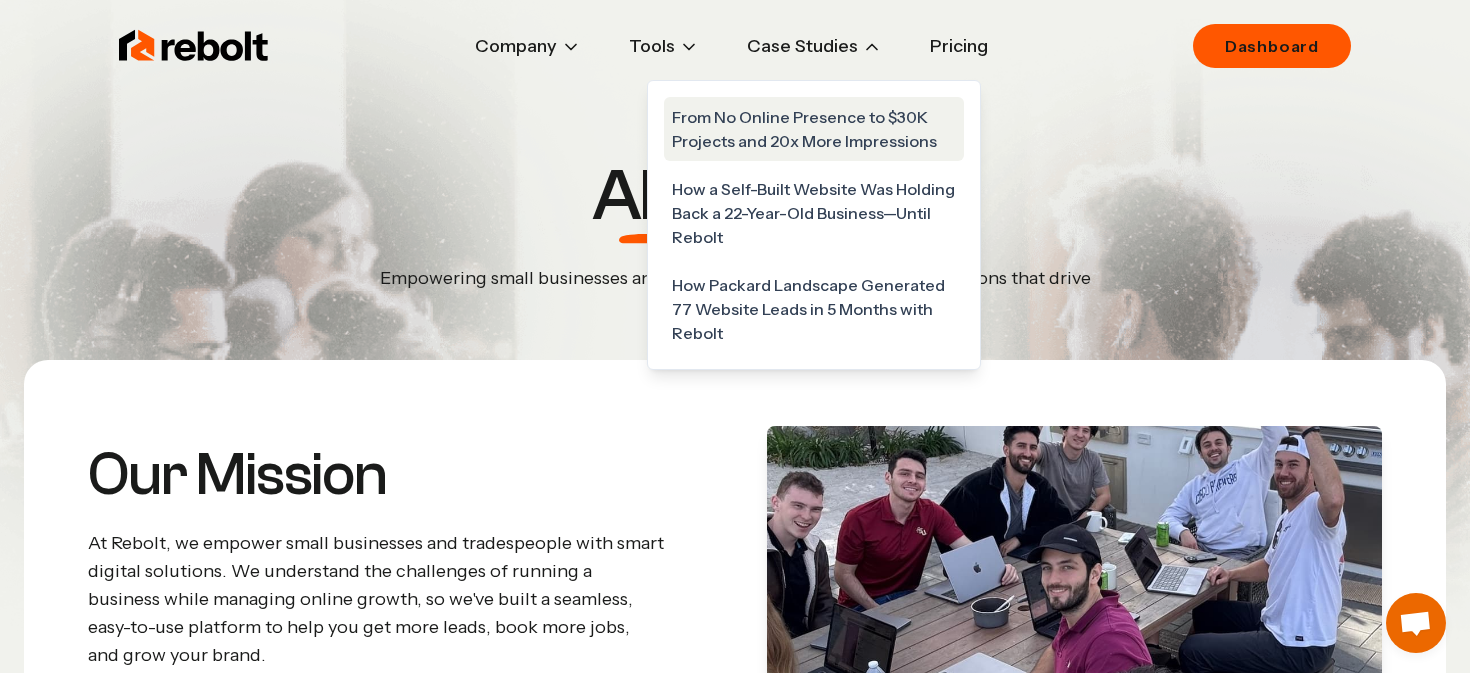 click on "From No Online Presence to $30K Projects and 20x More Impressions" at bounding box center (814, 129) 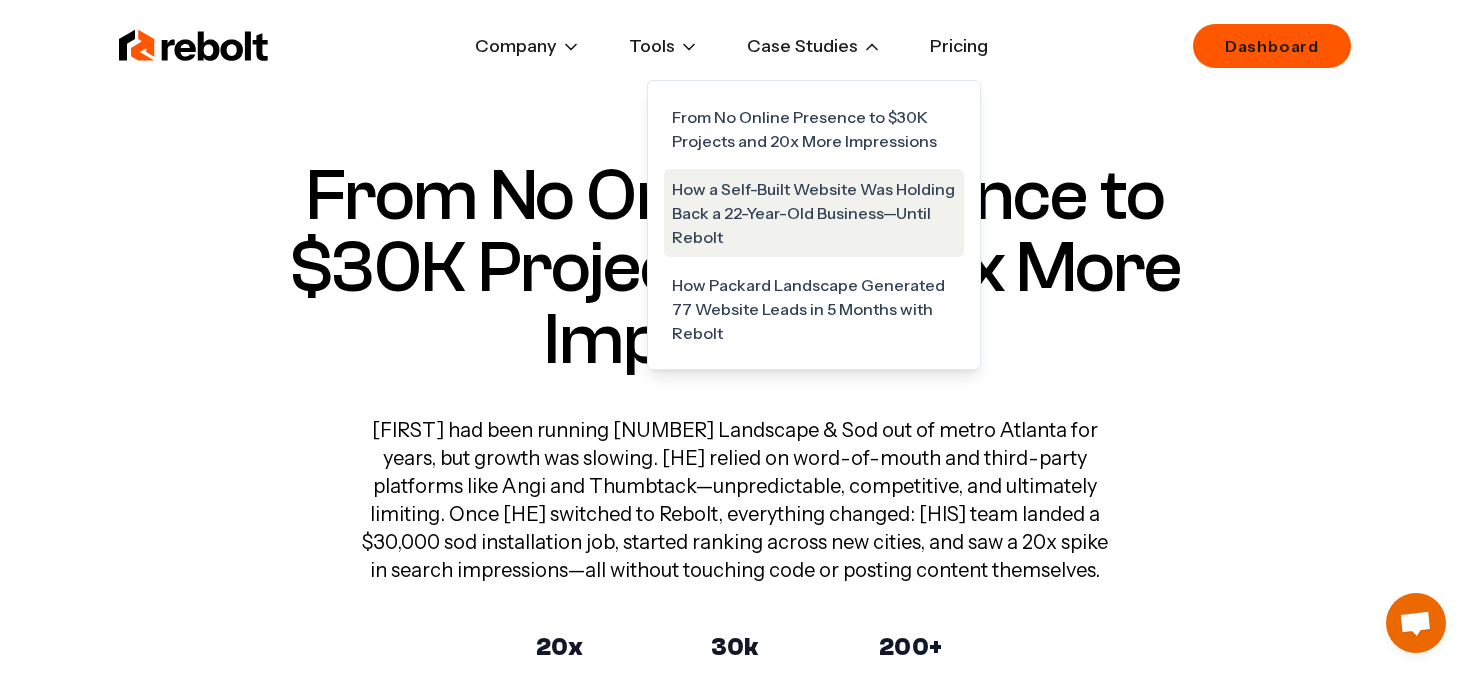 click on "How a Self-Built Website Was Holding Back a 22-Year-Old Business—Until Rebolt" at bounding box center [814, 213] 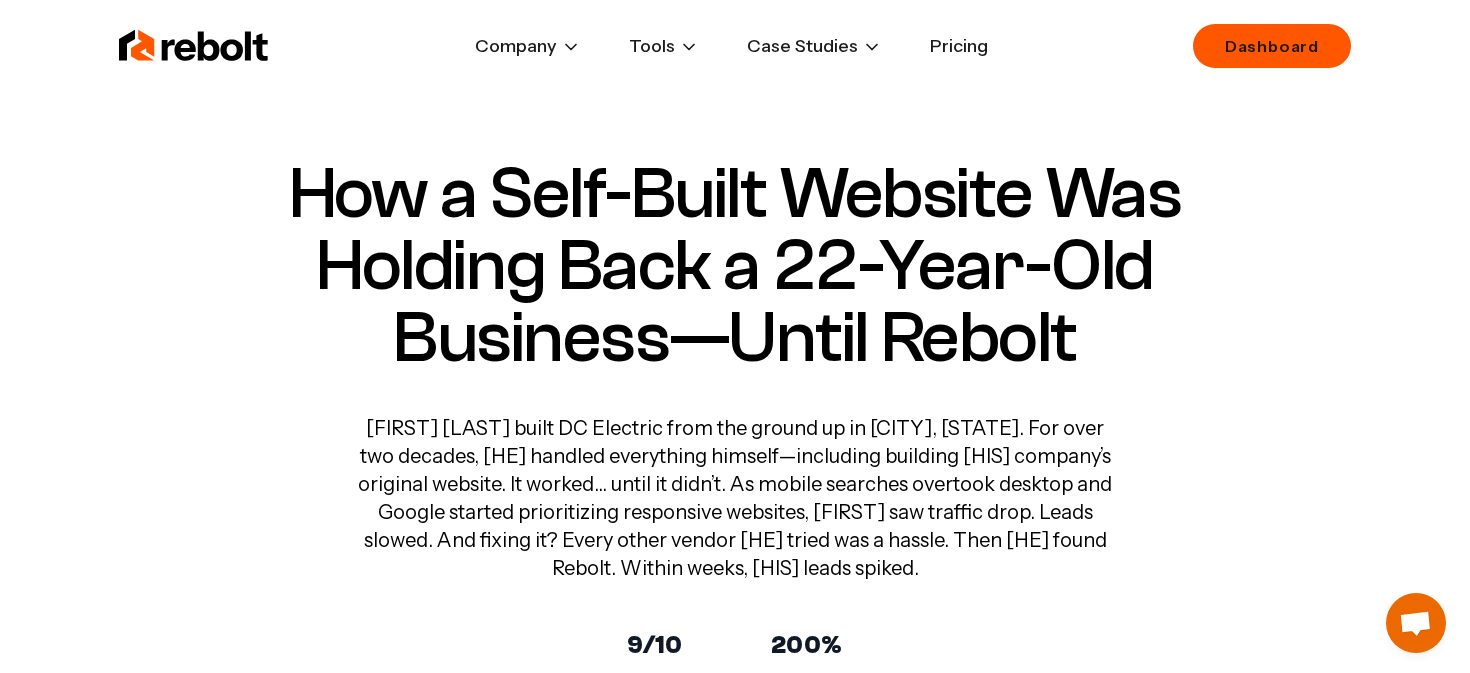 scroll, scrollTop: 0, scrollLeft: 0, axis: both 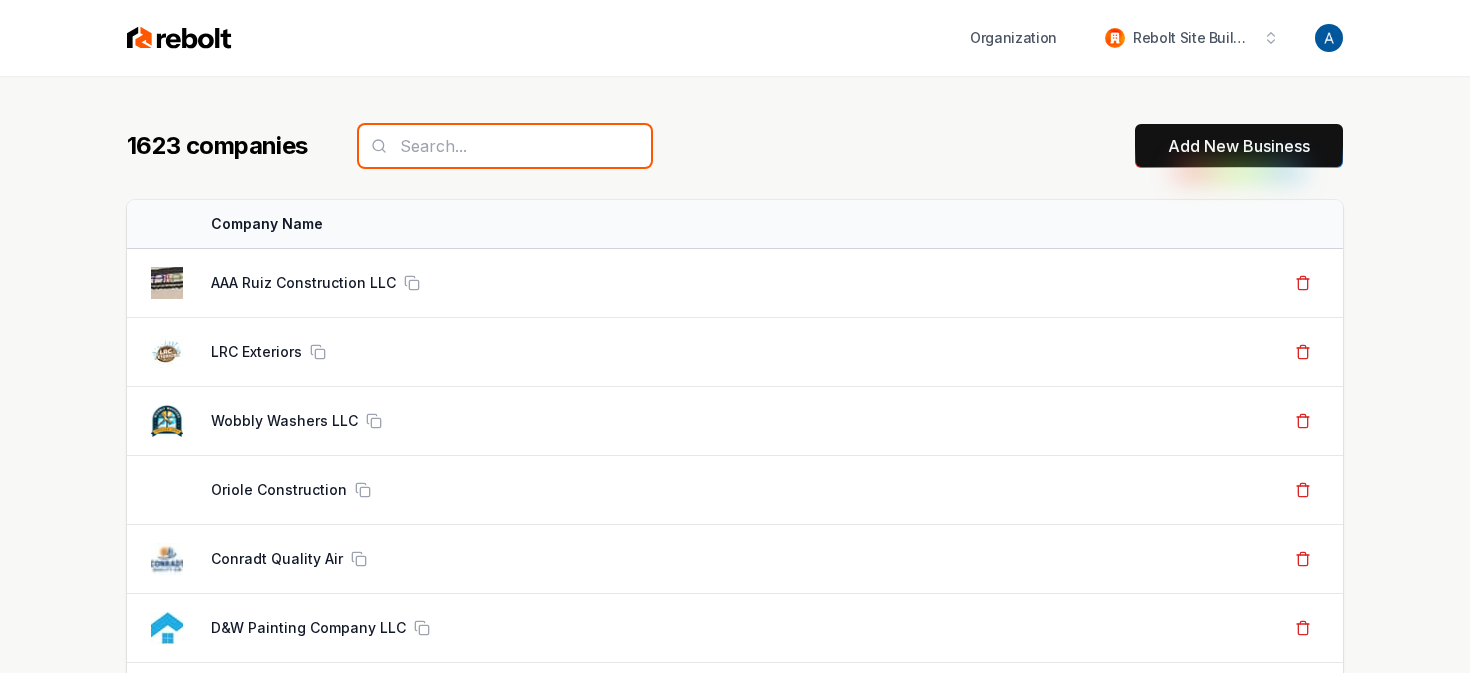 click at bounding box center (505, 146) 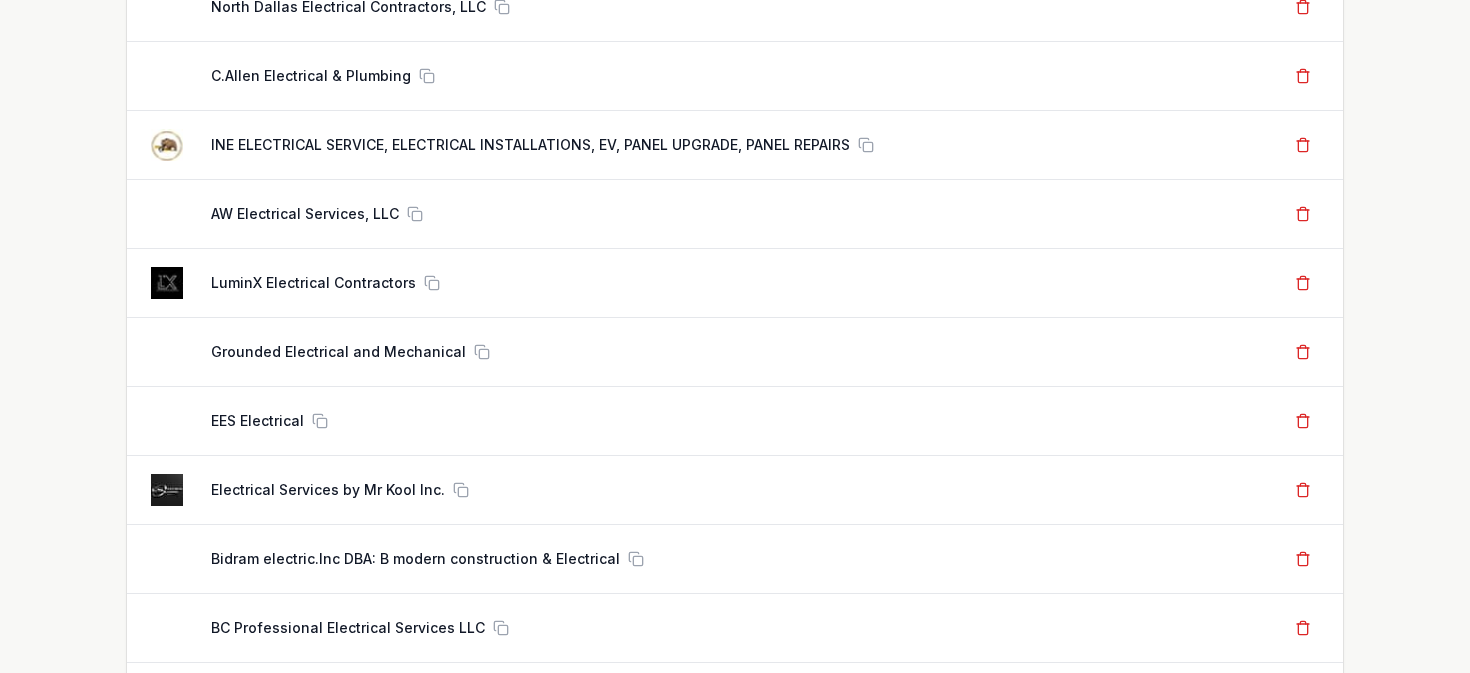 scroll, scrollTop: 920, scrollLeft: 0, axis: vertical 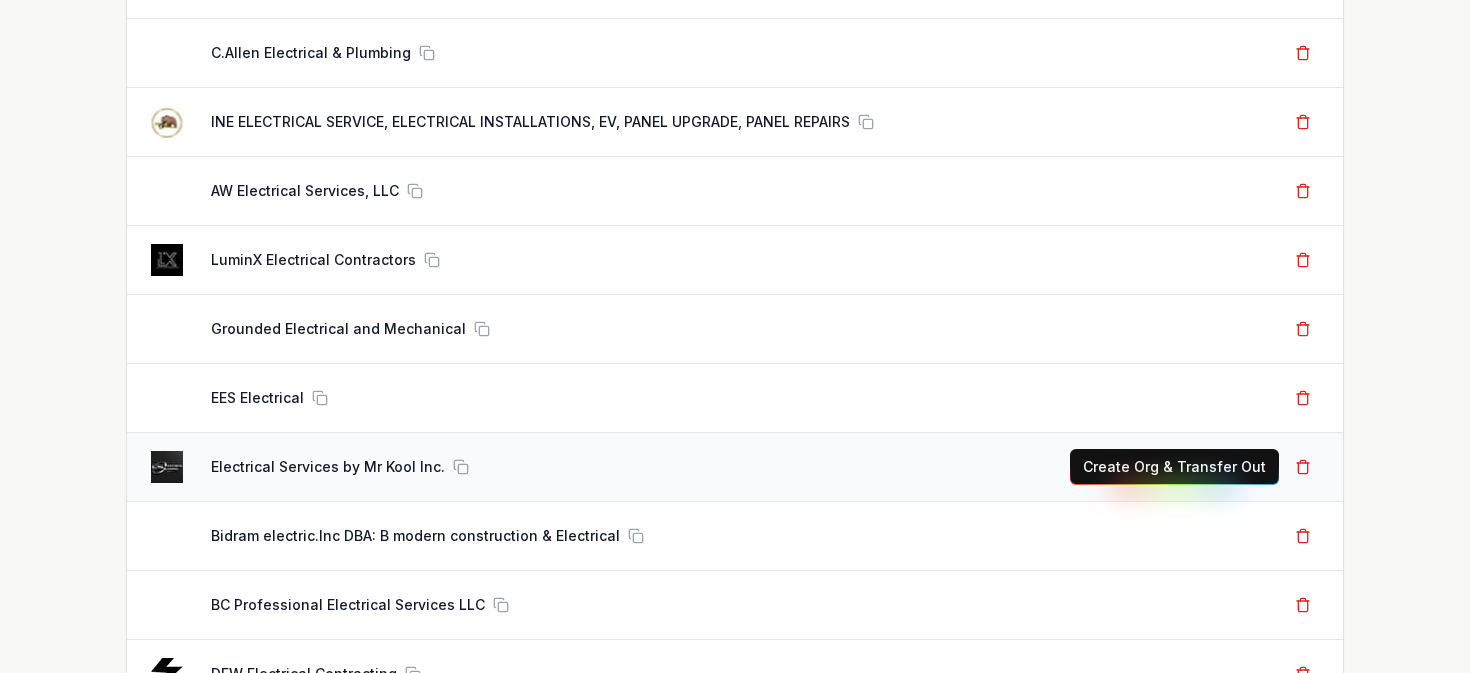 type on "electrical" 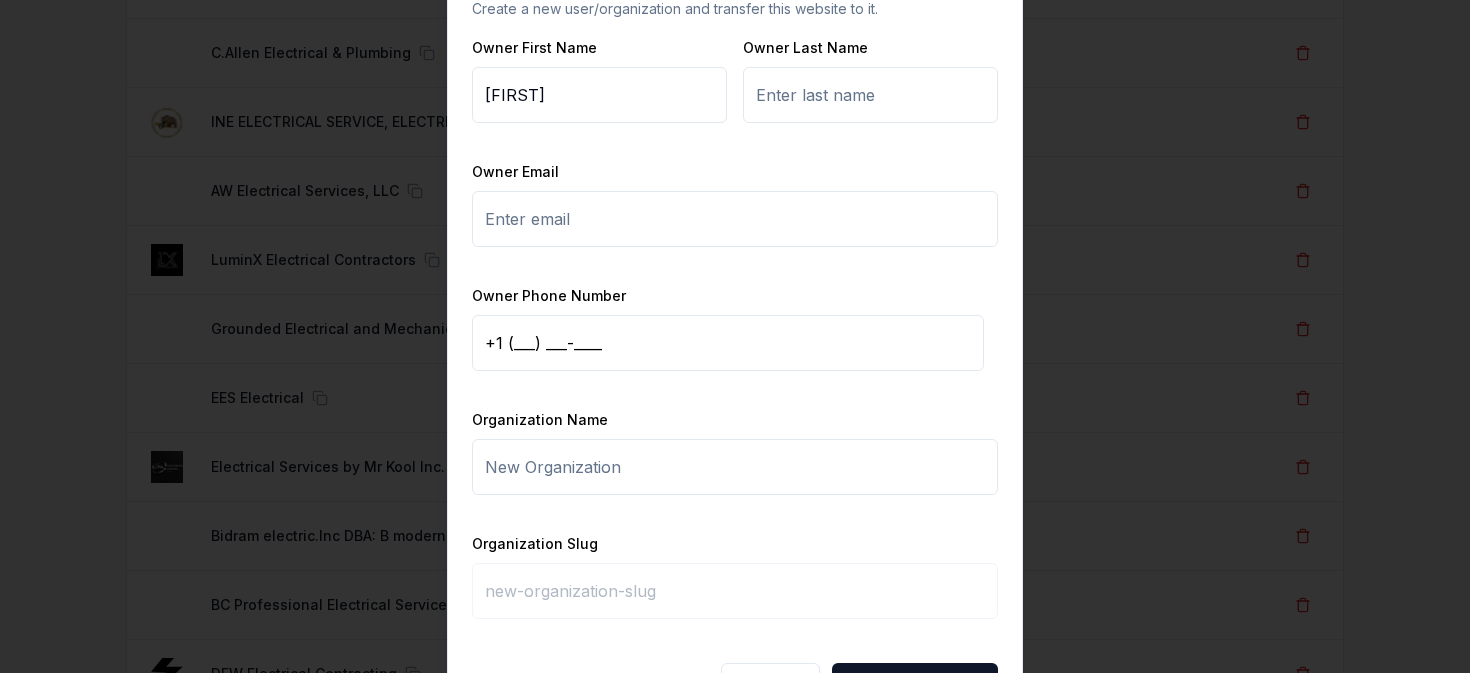type on "Everardo" 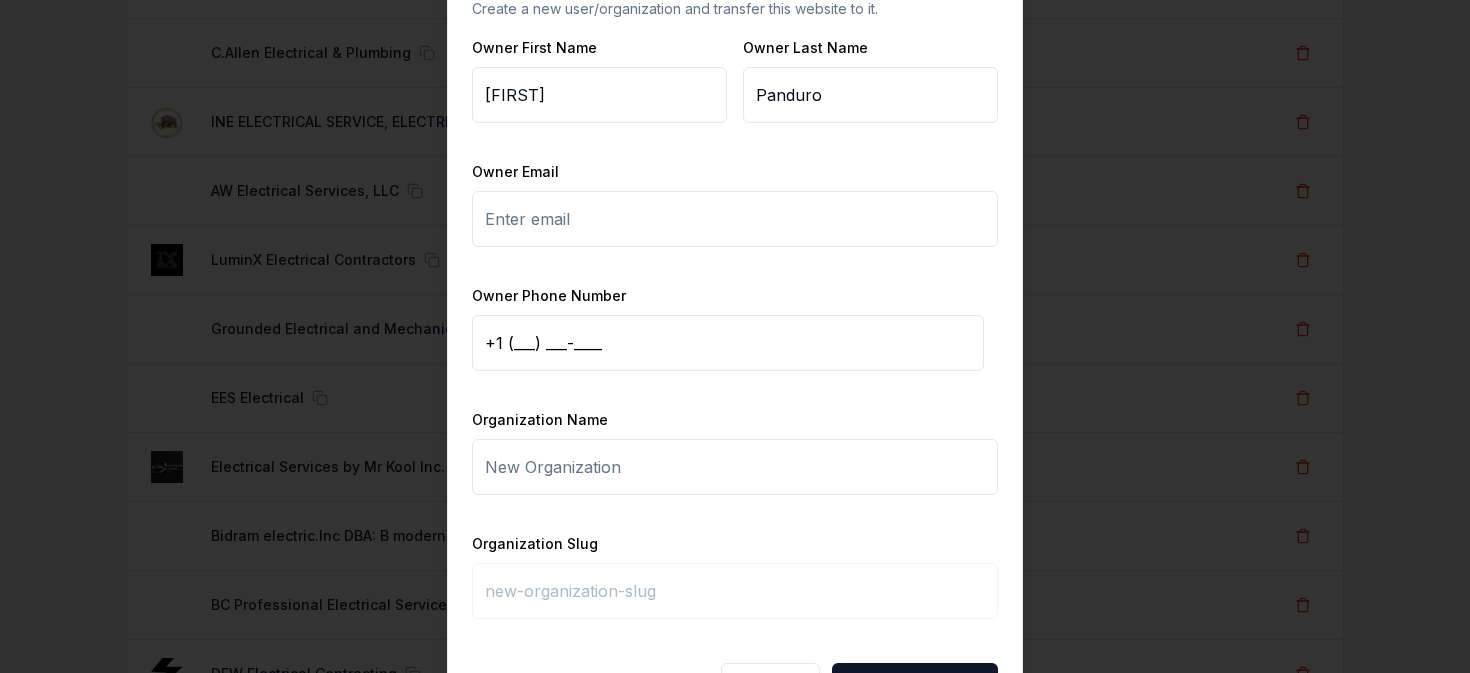 type on "Panduro" 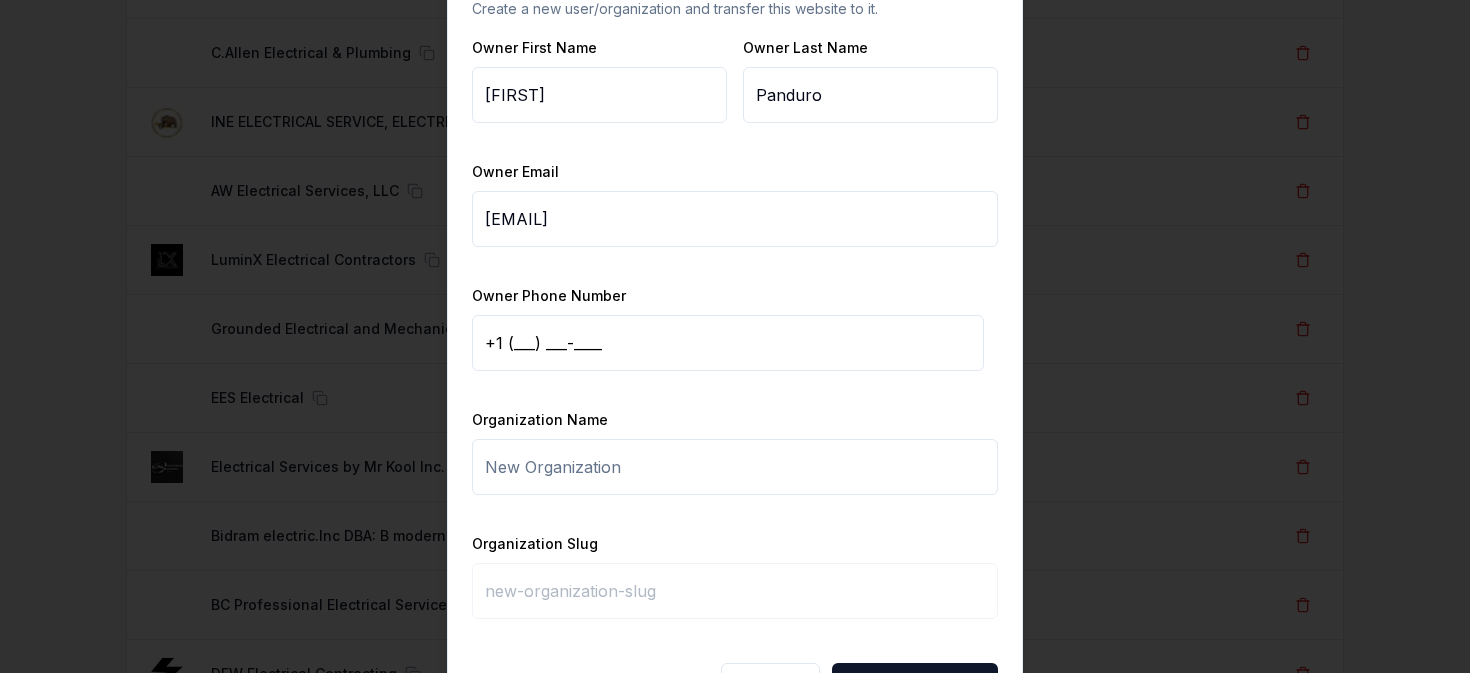 type on "[EMAIL]" 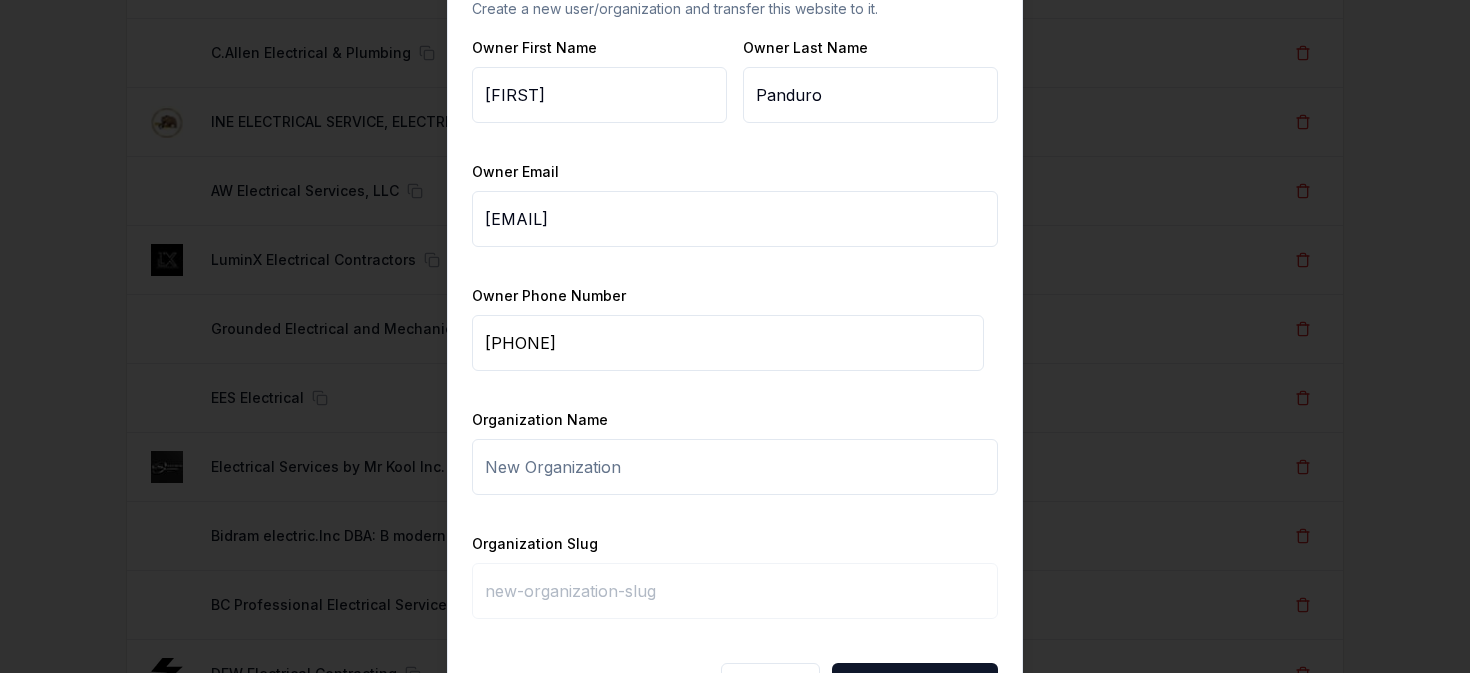 type on "+1 (909) 773-8323" 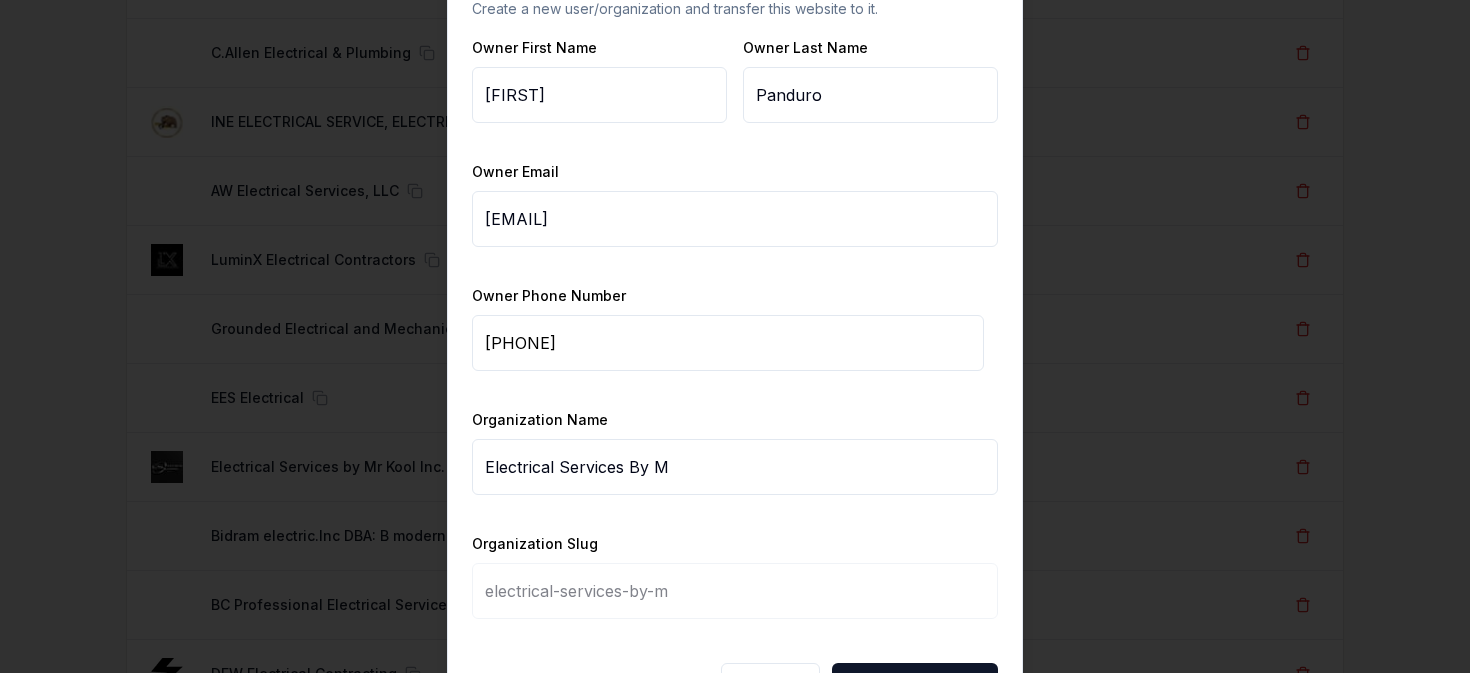 type on "Electrical Services By Mr" 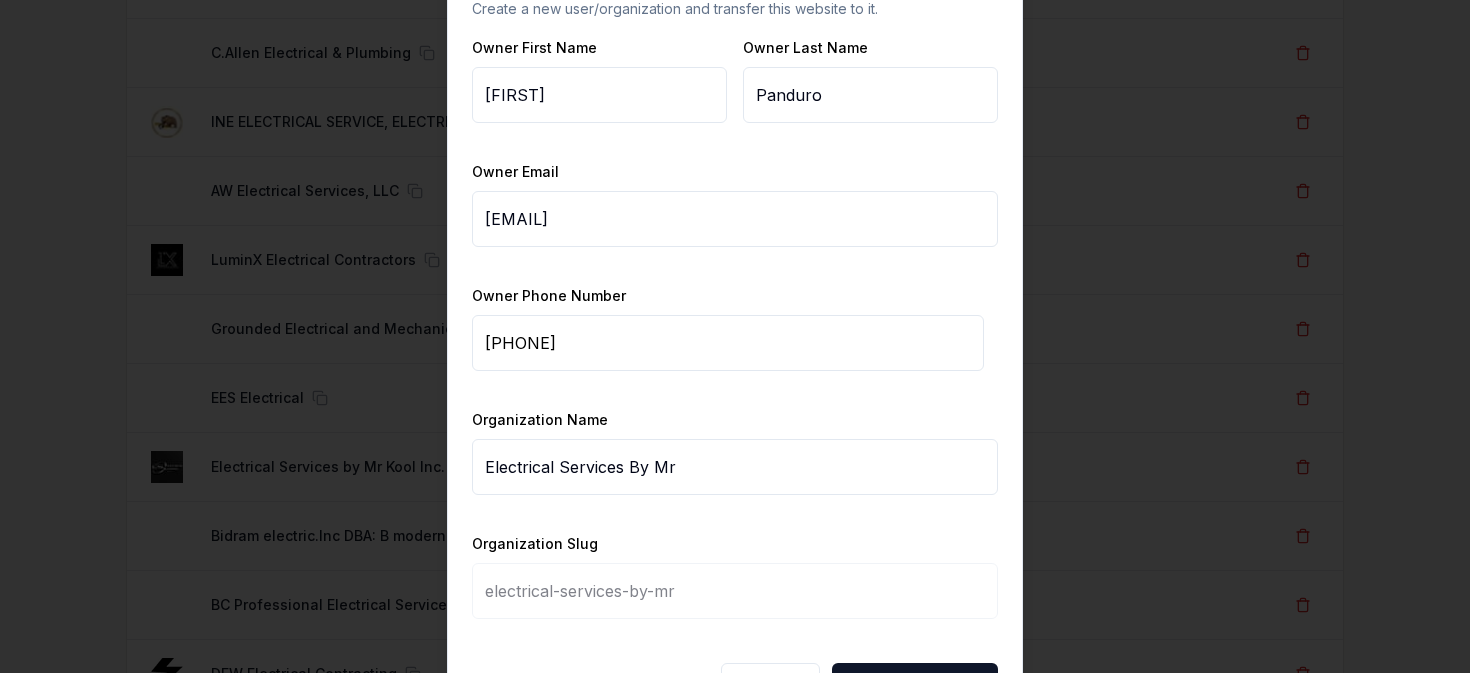 type on "Electrical Services By Mr K" 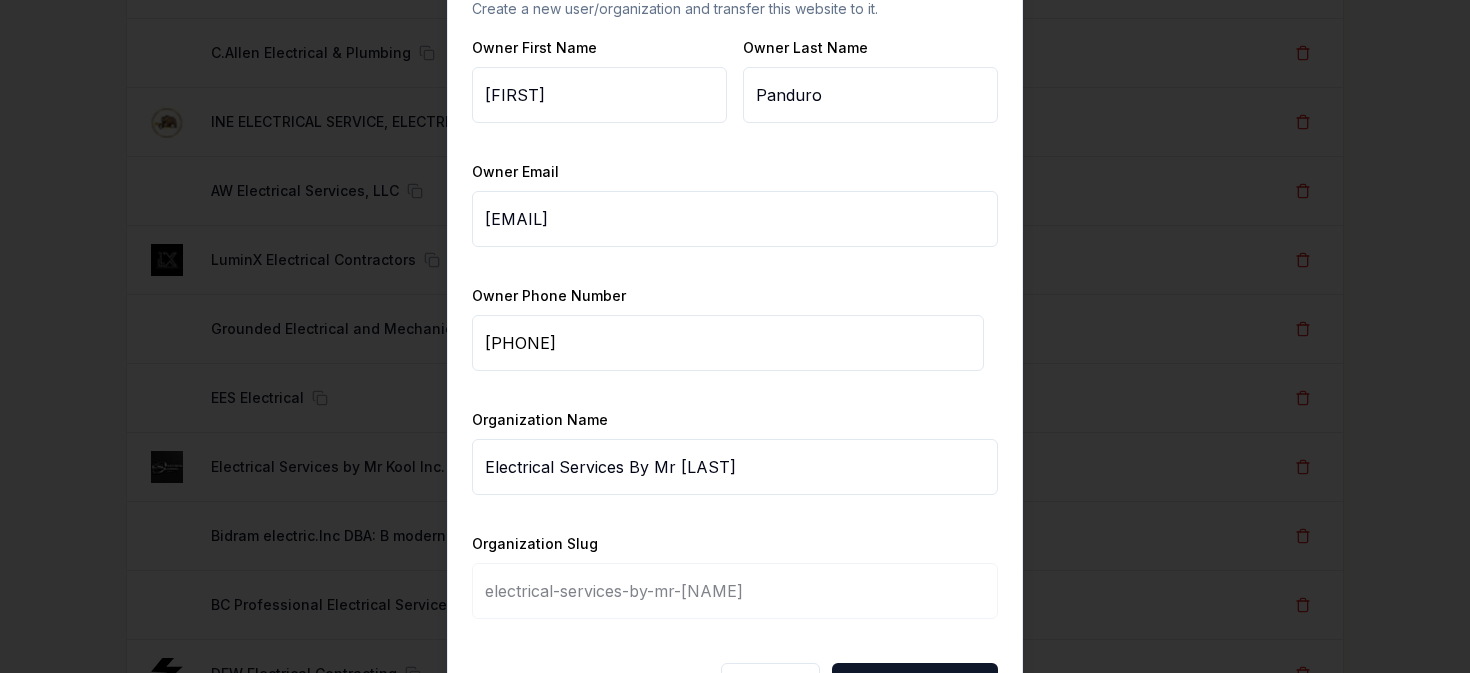 type on "Electrical Services By Mr Ko" 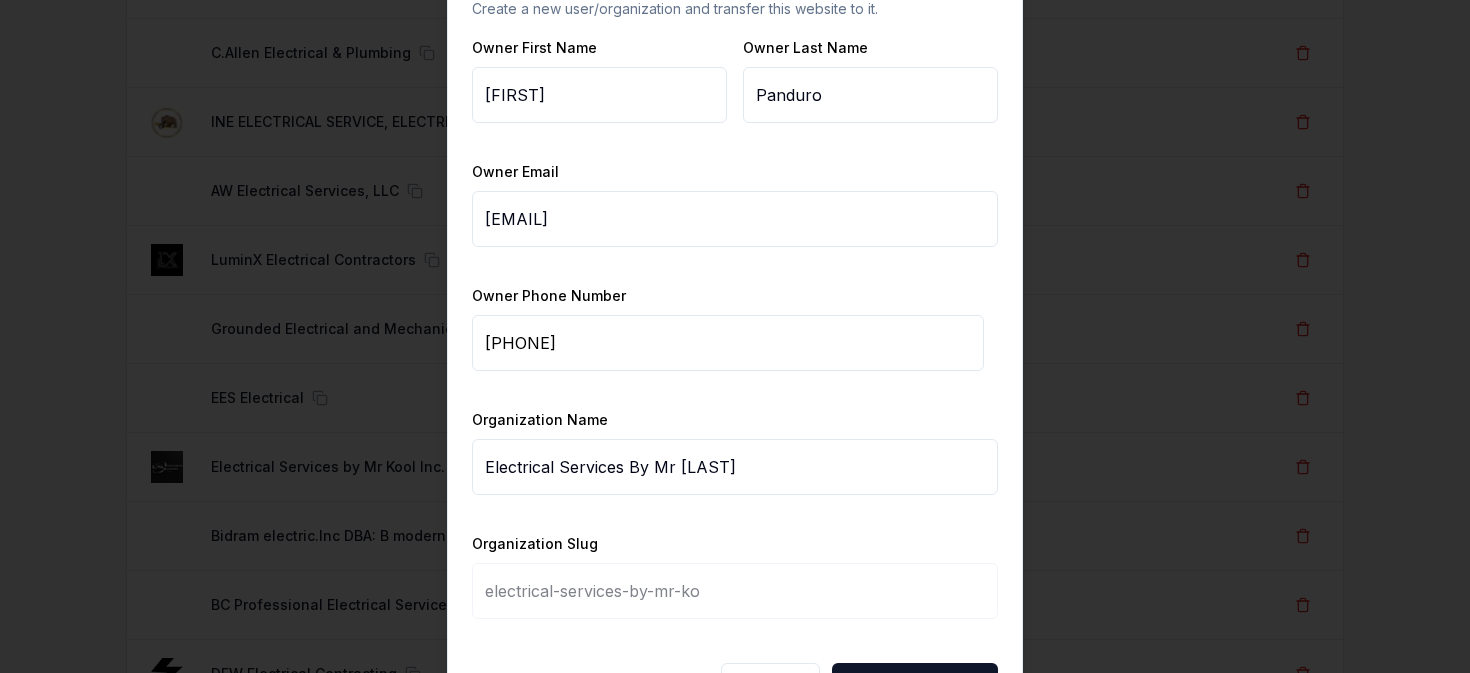 type on "Electrical Services By Mr Koo" 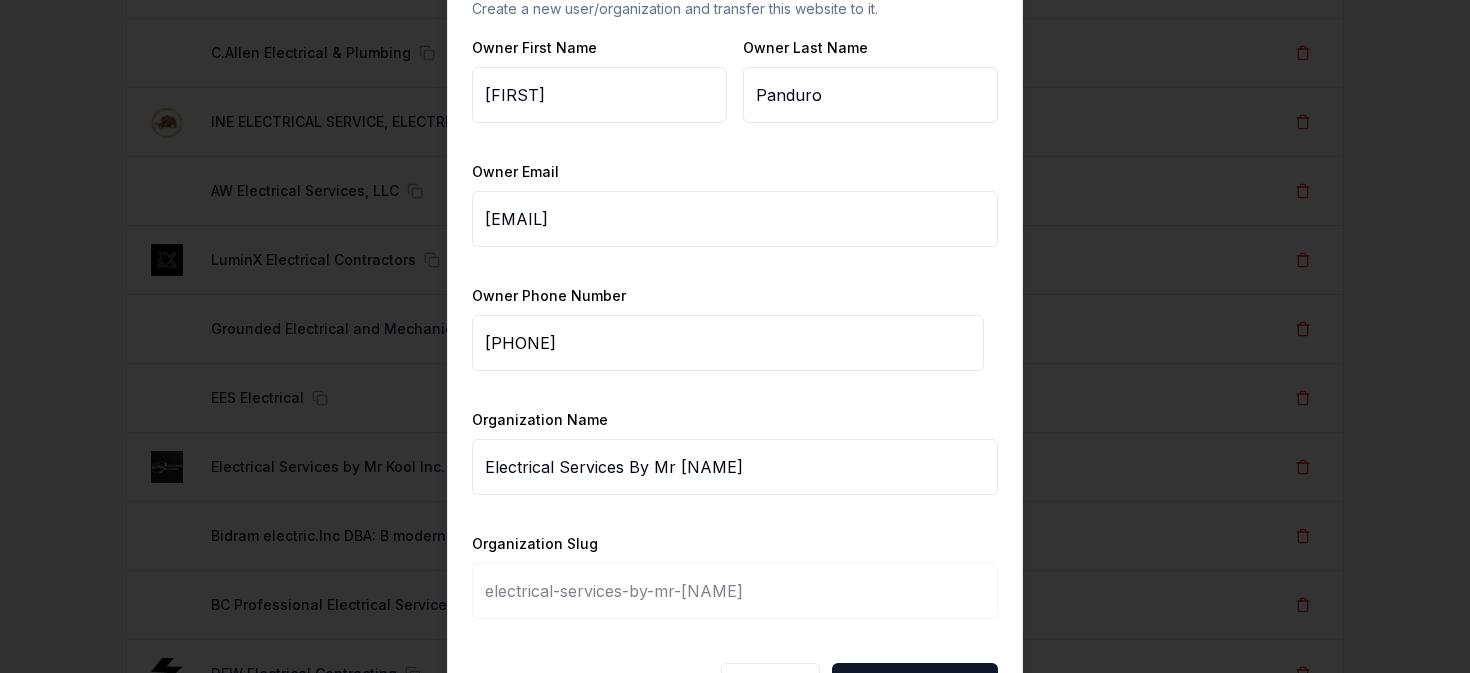type on "Electrical Services By Mr Kool" 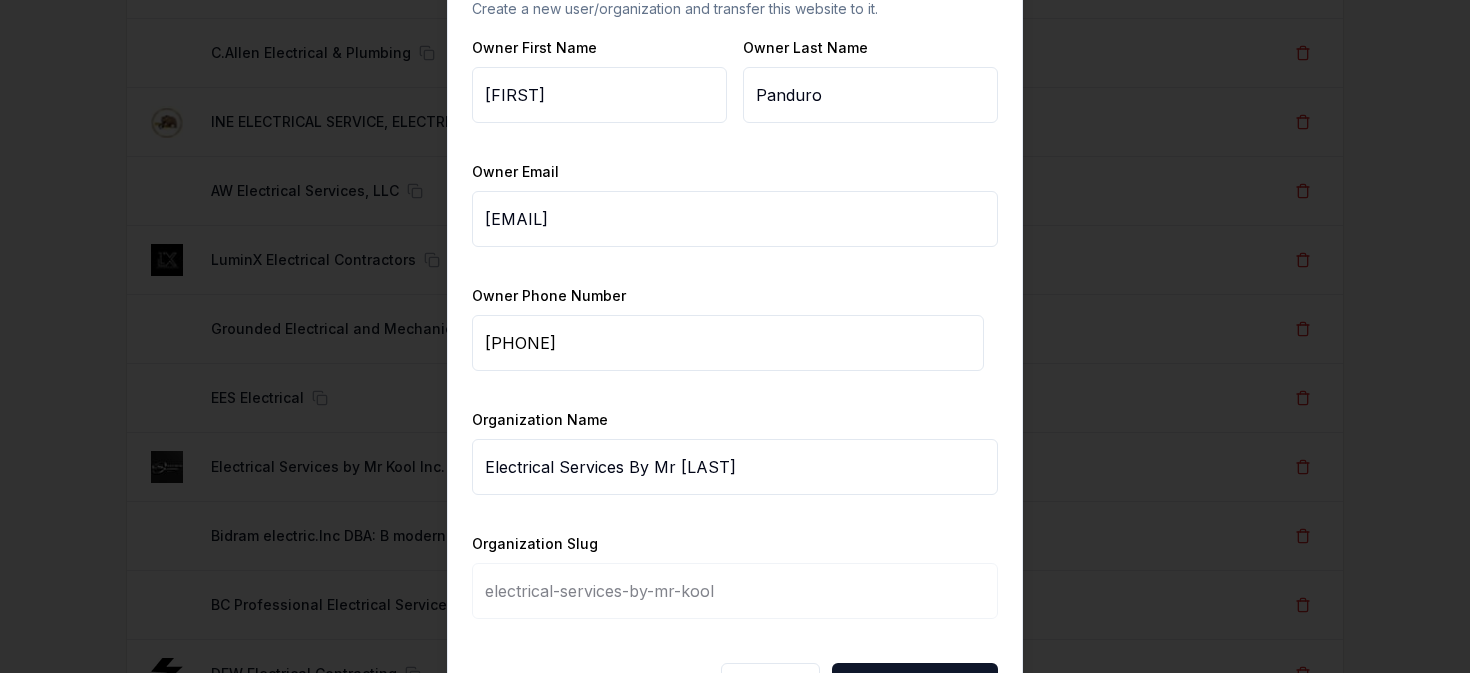 type on "Electrical Services By Mr Kool I" 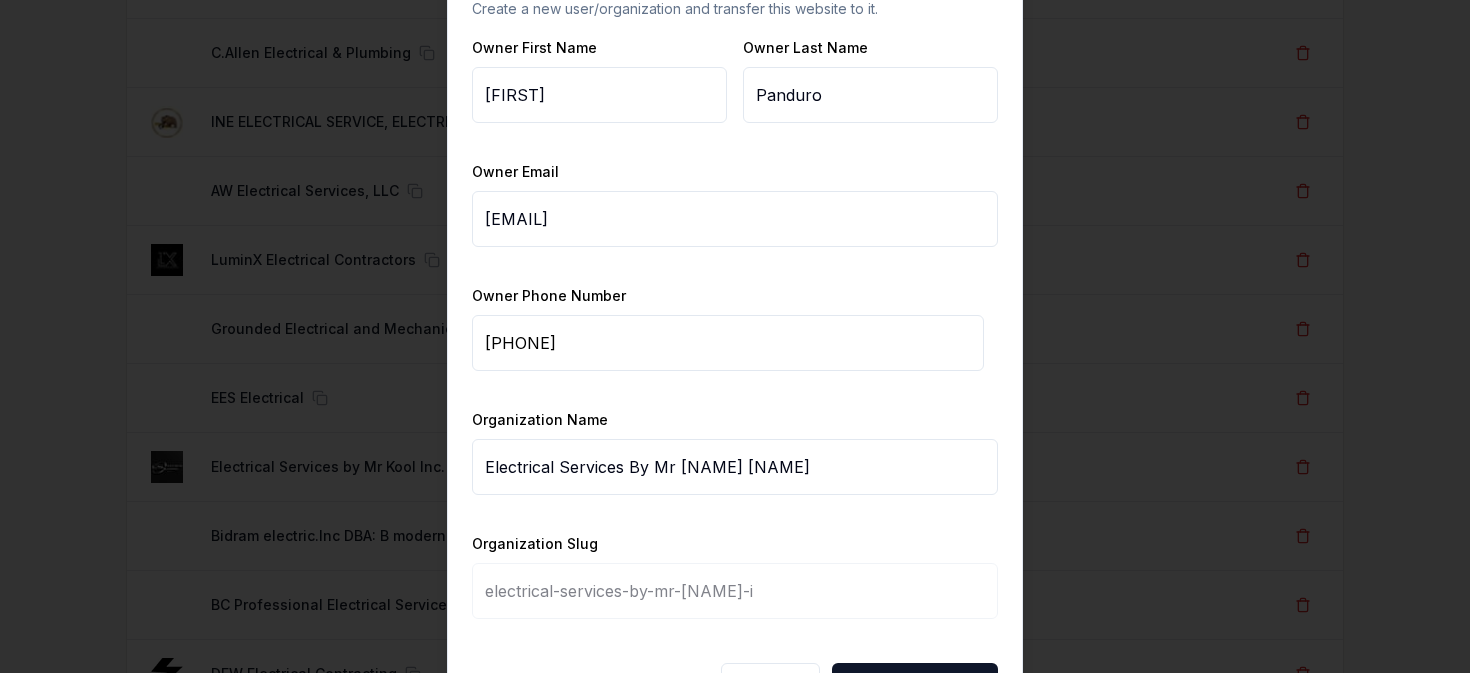 type on "Electrical Services By Mr Kool In" 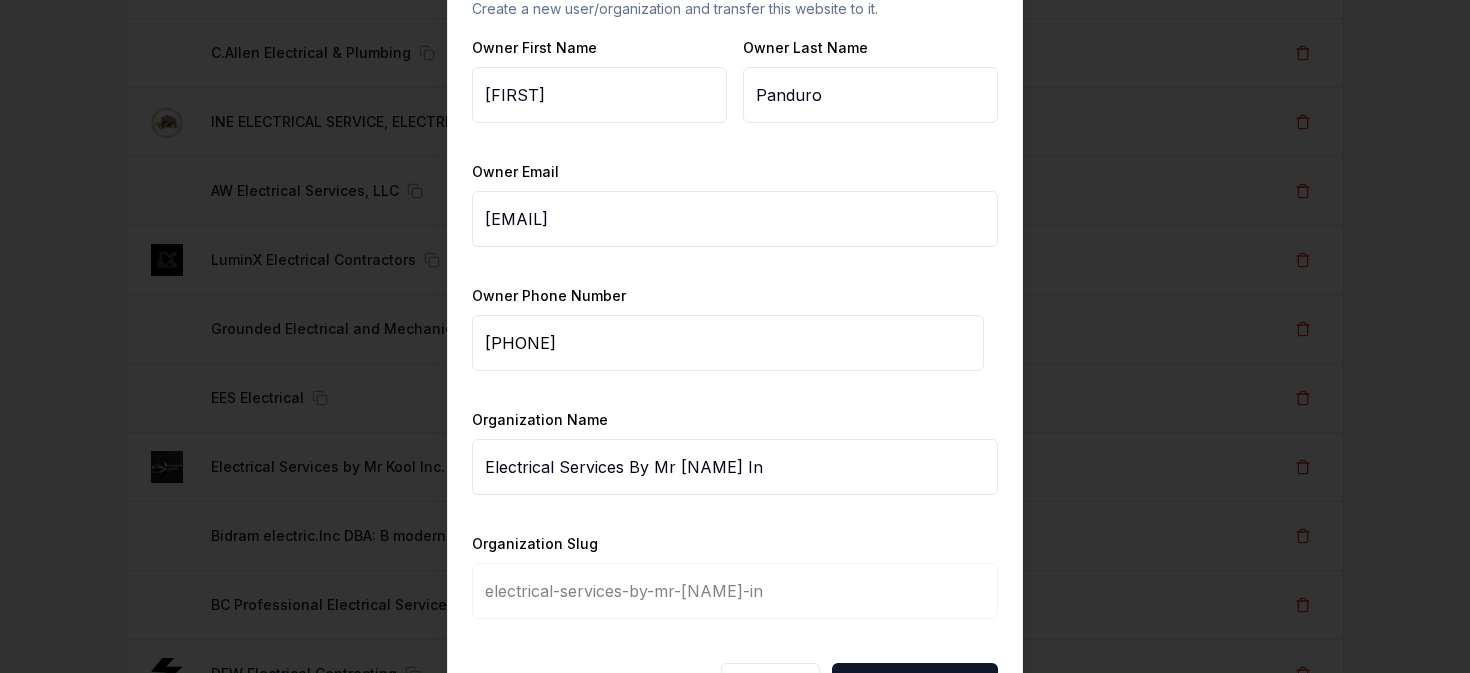 type on "Electrical Services By Mr Kool Inc" 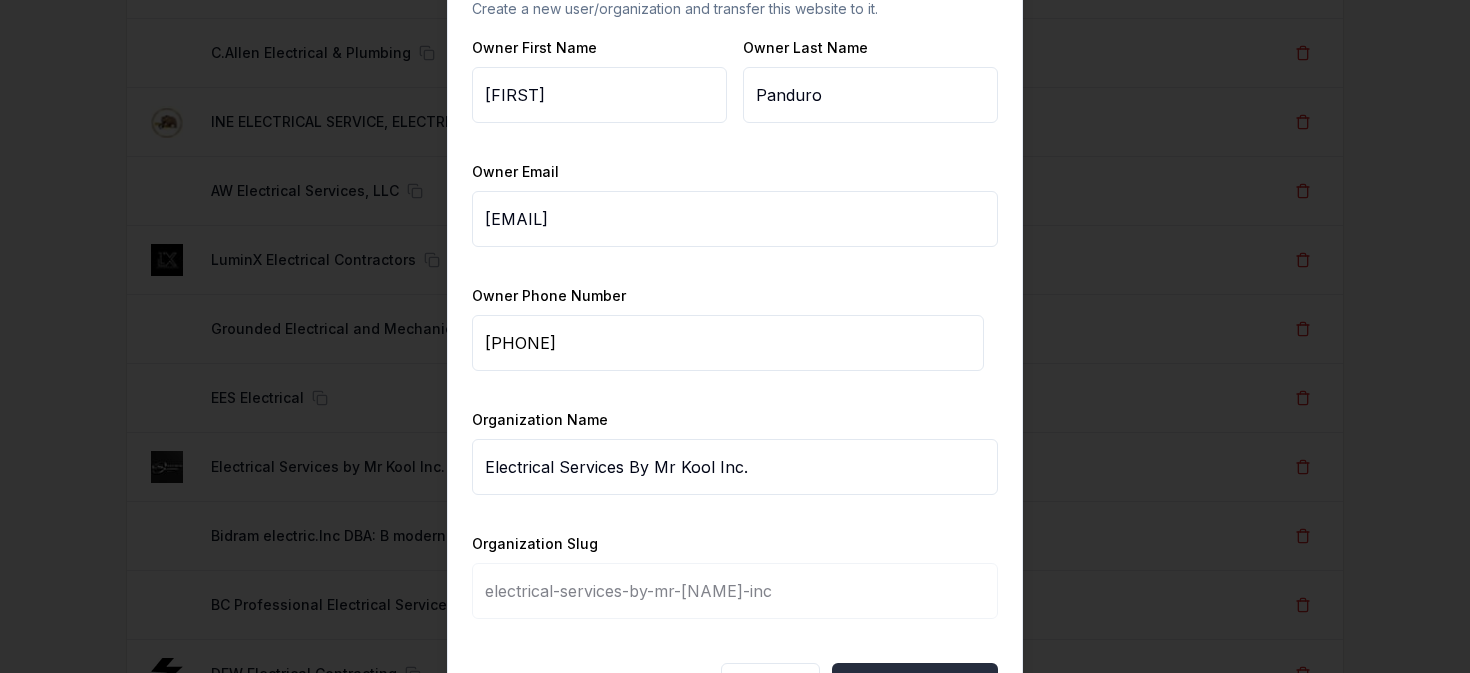 type on "Electrical Services By Mr Kool Inc." 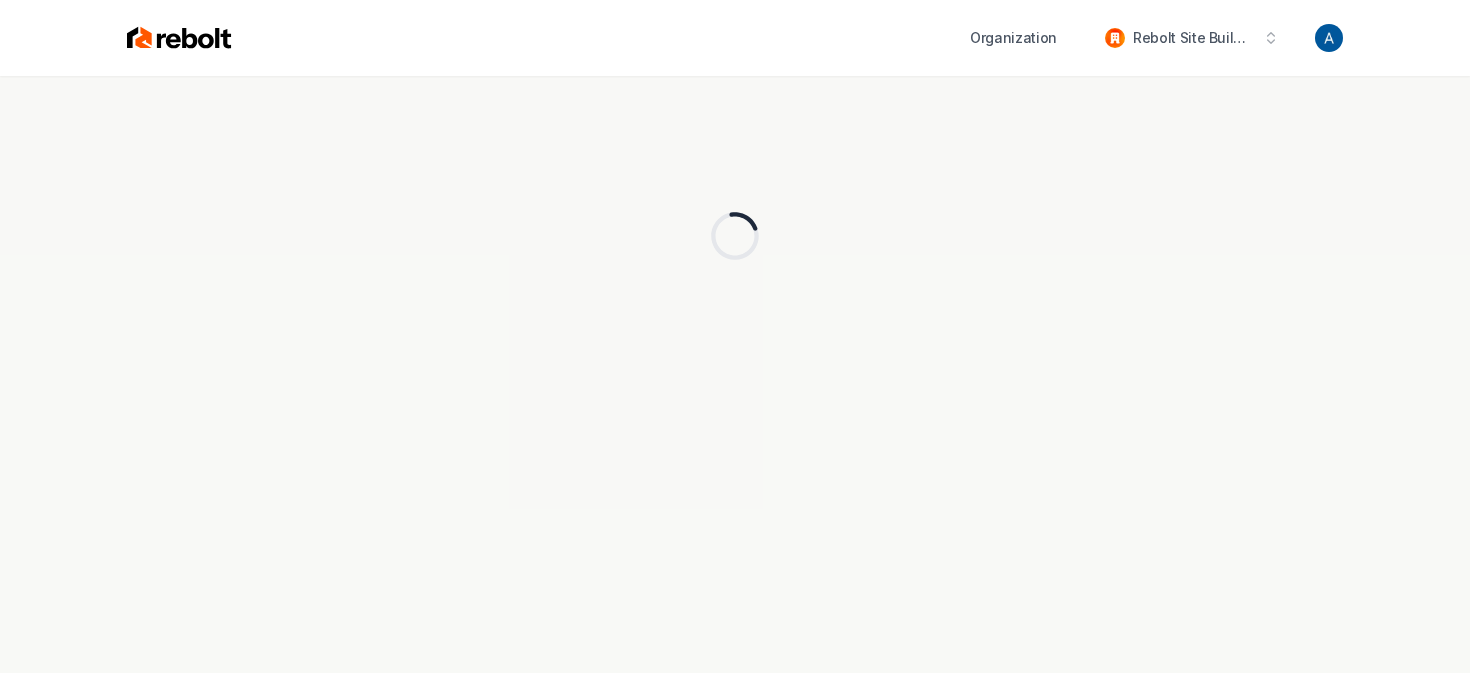 scroll, scrollTop: 1, scrollLeft: 0, axis: vertical 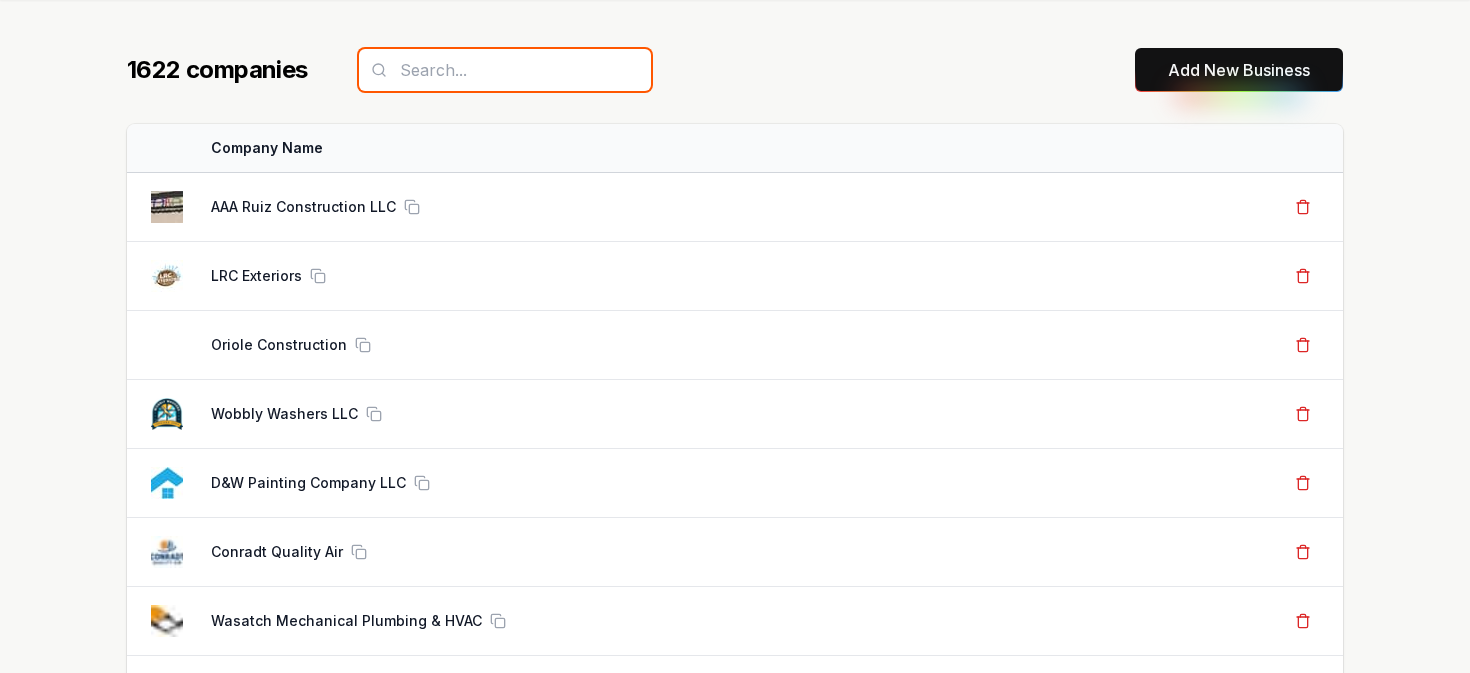 click at bounding box center (505, 70) 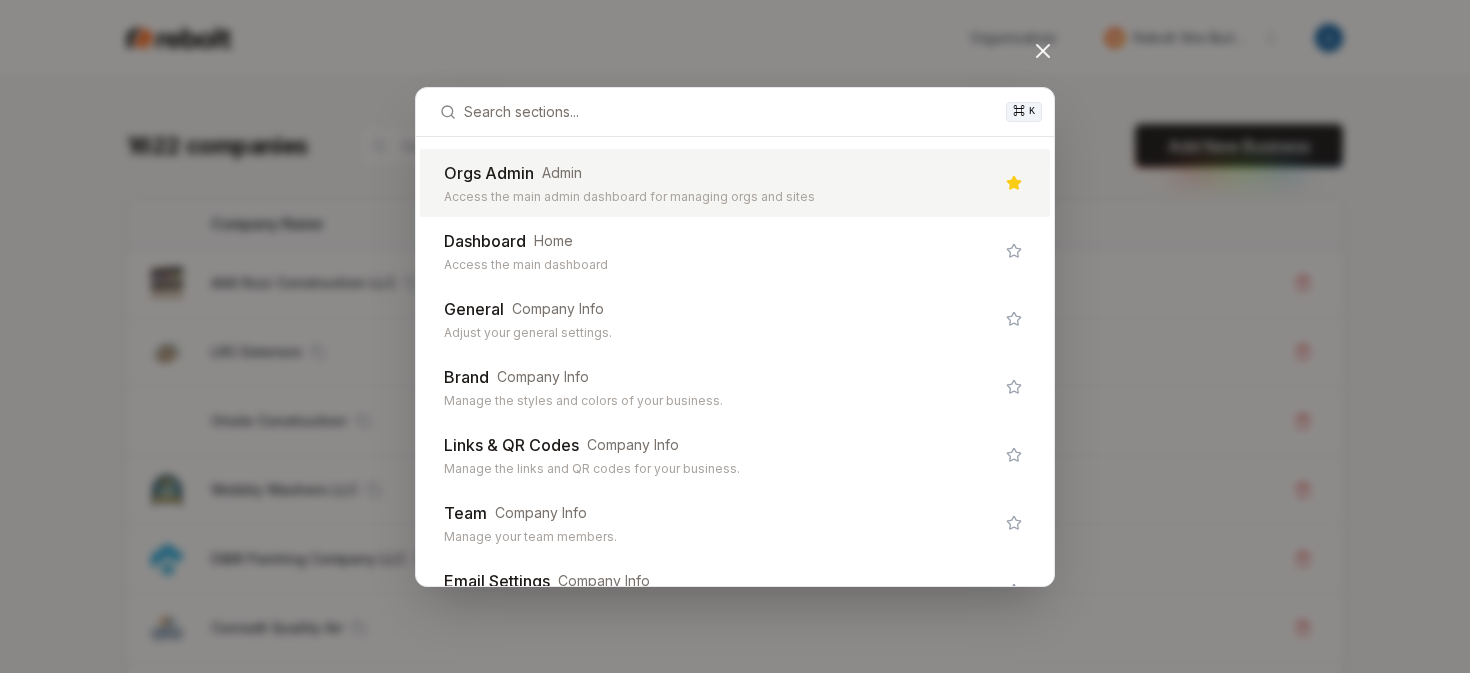 scroll, scrollTop: 0, scrollLeft: 0, axis: both 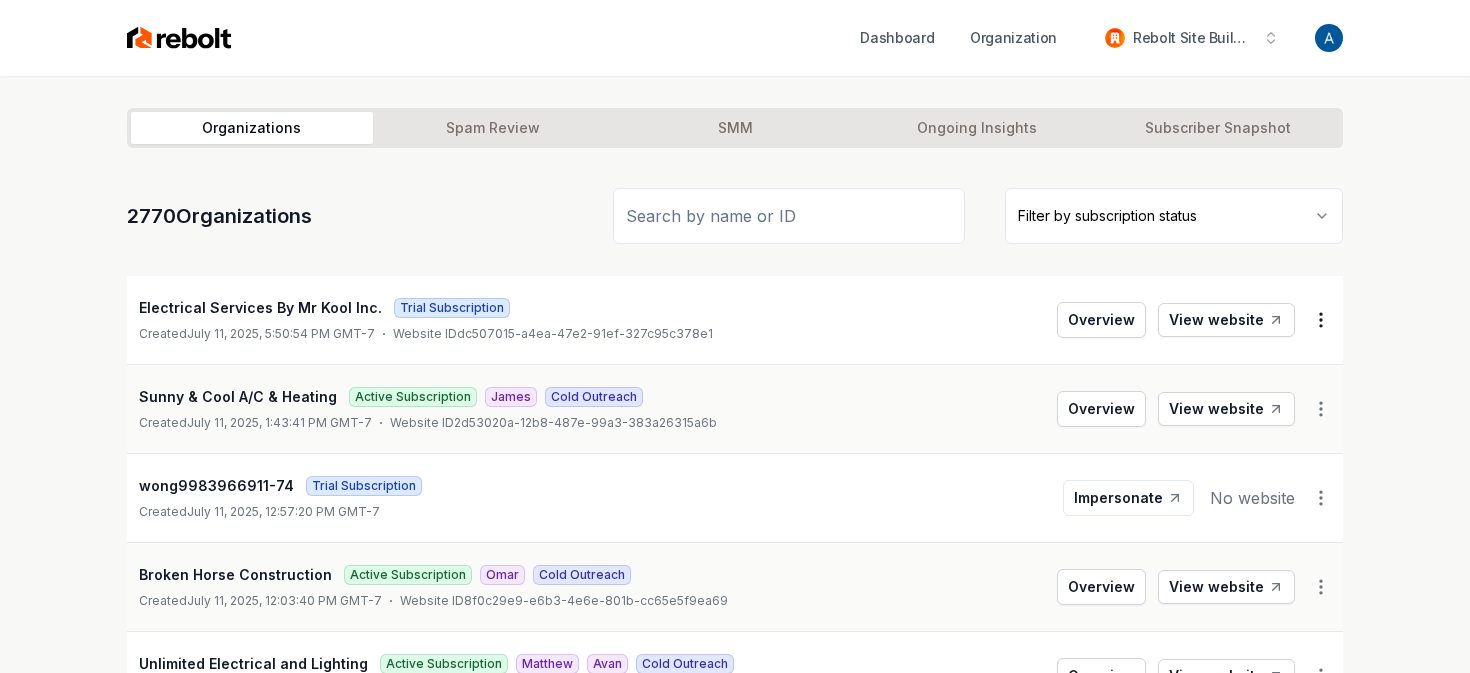click on "Dashboard Organization Rebolt Site Builder Organizations Spam Review SMM Ongoing Insights Subscriber Snapshot 2770  Organizations Filter by subscription status Electrical Services By Mr Kool Inc. Trial Subscription Created  July 11, 2025, 5:50:54 PM GMT-7   Website ID  dc507015-a4ea-47e2-91ef-327c95c378e1 Overview View website Sunny & Cool A/C & Heating Active Subscription James Cold Outreach Created  July 11, 2025, 1:43:41 PM GMT-7   Website ID  2d53020a-12b8-487e-99a3-383a26315a6b Overview View website wong9983966911-74 Trial Subscription Created  July 11, 2025, 12:57:20 PM GMT-7 Impersonate No website Broken Horse Construction Active Subscription Omar Cold Outreach Created  July 11, 2025, 12:03:40 PM GMT-7   Website ID  8f0c29e9-e6b3-4e6e-801b-cc65e5f9ea69 Overview View website Unlimited Electrical and Lighting Active Subscription Matthew Avan Cold Outreach Created  July 11, 2025, 10:18:41 AM GMT-7   Website ID  e3afe1b2-450e-49a1-a469-536002bcfc25 Overview View website Top Notch Landscape OC   James" at bounding box center (735, 336) 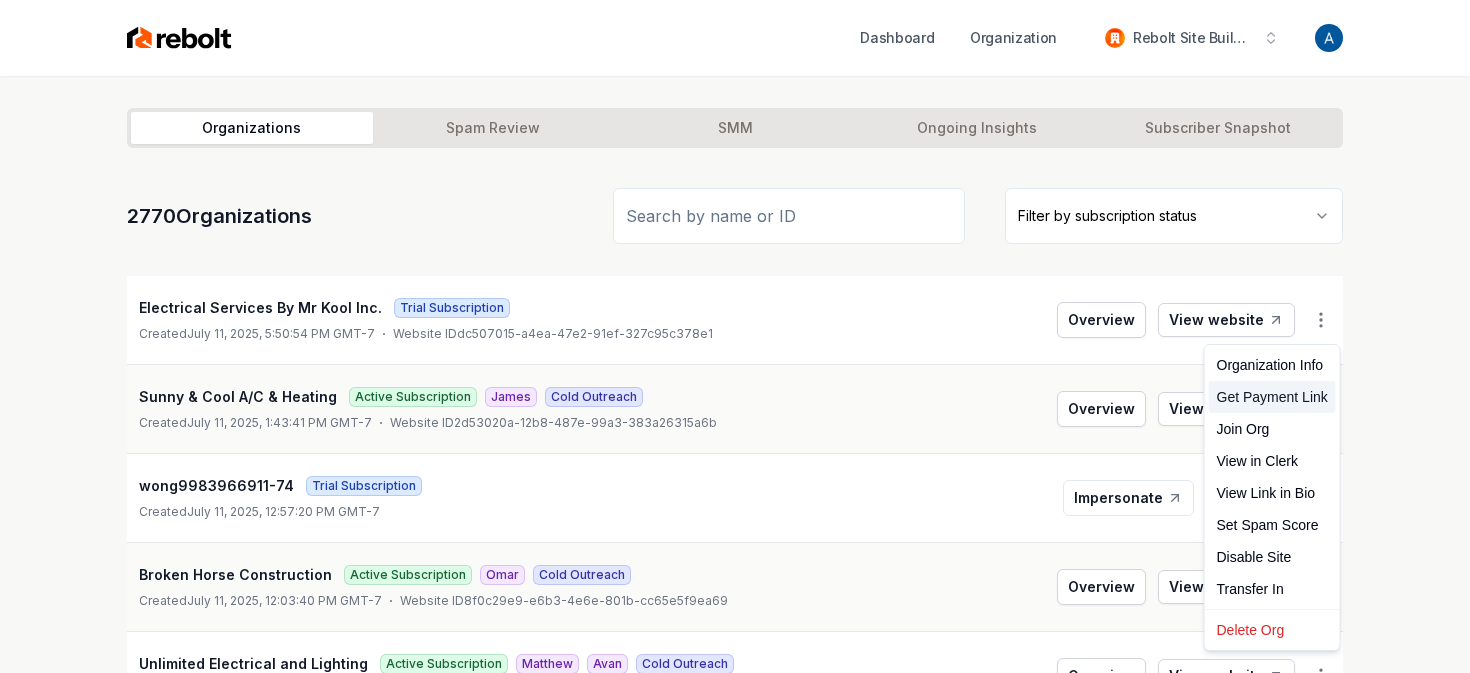 click on "Get Payment Link" at bounding box center (1272, 397) 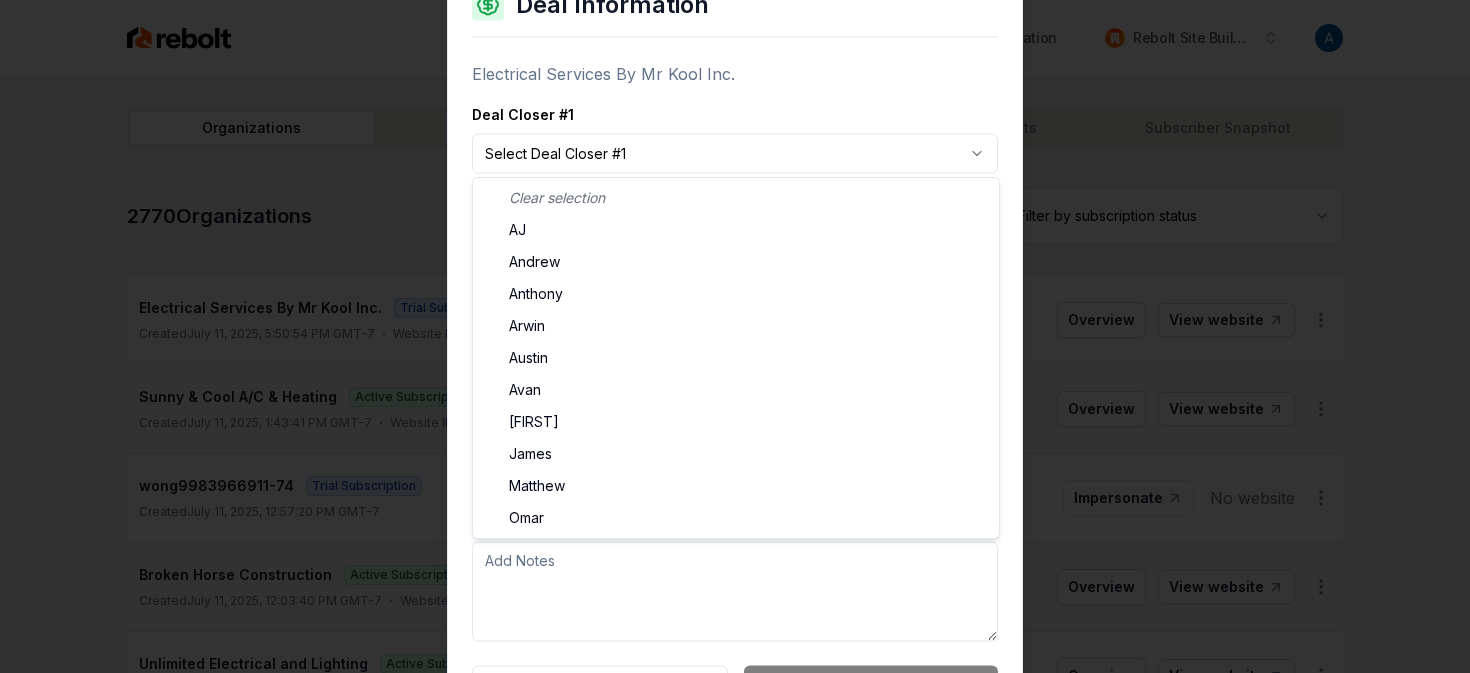 click on "Dashboard Organization Rebolt Site Builder Organizations Spam Review SMM Ongoing Insights Subscriber Snapshot 2770  Organizations Filter by subscription status Electrical Services By Mr Kool Inc. Trial Subscription Created  July 11, 2025, 5:50:54 PM GMT-7   Website ID  dc507015-a4ea-47e2-91ef-327c95c378e1 Overview View website Sunny & Cool A/C & Heating Active Subscription James Cold Outreach Created  July 11, 2025, 1:43:41 PM GMT-7   Website ID  2d53020a-12b8-487e-99a3-383a26315a6b Overview View website wong9983966911-74 Trial Subscription Created  July 11, 2025, 12:57:20 PM GMT-7 Impersonate No website Broken Horse Construction Active Subscription Omar Cold Outreach Created  July 11, 2025, 12:03:40 PM GMT-7   Website ID  8f0c29e9-e6b3-4e6e-801b-cc65e5f9ea69 Overview View website Unlimited Electrical and Lighting Active Subscription Matthew Avan Cold Outreach Created  July 11, 2025, 10:18:41 AM GMT-7   Website ID  e3afe1b2-450e-49a1-a469-536002bcfc25 Overview View website Top Notch Landscape OC   James" at bounding box center (735, 336) 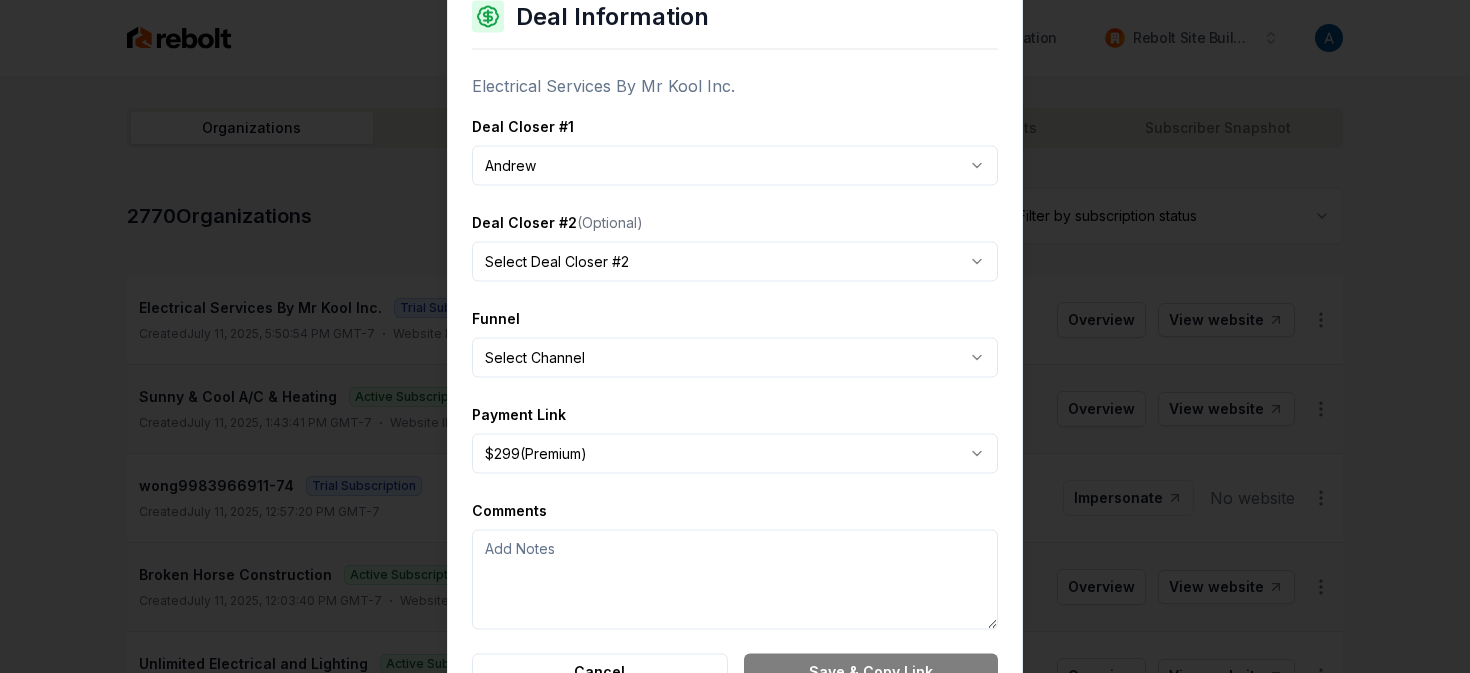 click on "Dashboard Organization Rebolt Site Builder Organizations Spam Review SMM Ongoing Insights Subscriber Snapshot 2770  Organizations Filter by subscription status Electrical Services By Mr Kool Inc. Trial Subscription Created  July 11, 2025, 5:50:54 PM GMT-7   Website ID  dc507015-a4ea-47e2-91ef-327c95c378e1 Overview View website Sunny & Cool A/C & Heating Active Subscription James Cold Outreach Created  July 11, 2025, 1:43:41 PM GMT-7   Website ID  2d53020a-12b8-487e-99a3-383a26315a6b Overview View website wong9983966911-74 Trial Subscription Created  July 11, 2025, 12:57:20 PM GMT-7 Impersonate No website Broken Horse Construction Active Subscription Omar Cold Outreach Created  July 11, 2025, 12:03:40 PM GMT-7   Website ID  8f0c29e9-e6b3-4e6e-801b-cc65e5f9ea69 Overview View website Unlimited Electrical and Lighting Active Subscription Matthew Avan Cold Outreach Created  July 11, 2025, 10:18:41 AM GMT-7   Website ID  e3afe1b2-450e-49a1-a469-536002bcfc25 Overview View website Top Notch Landscape OC   James" at bounding box center [735, 336] 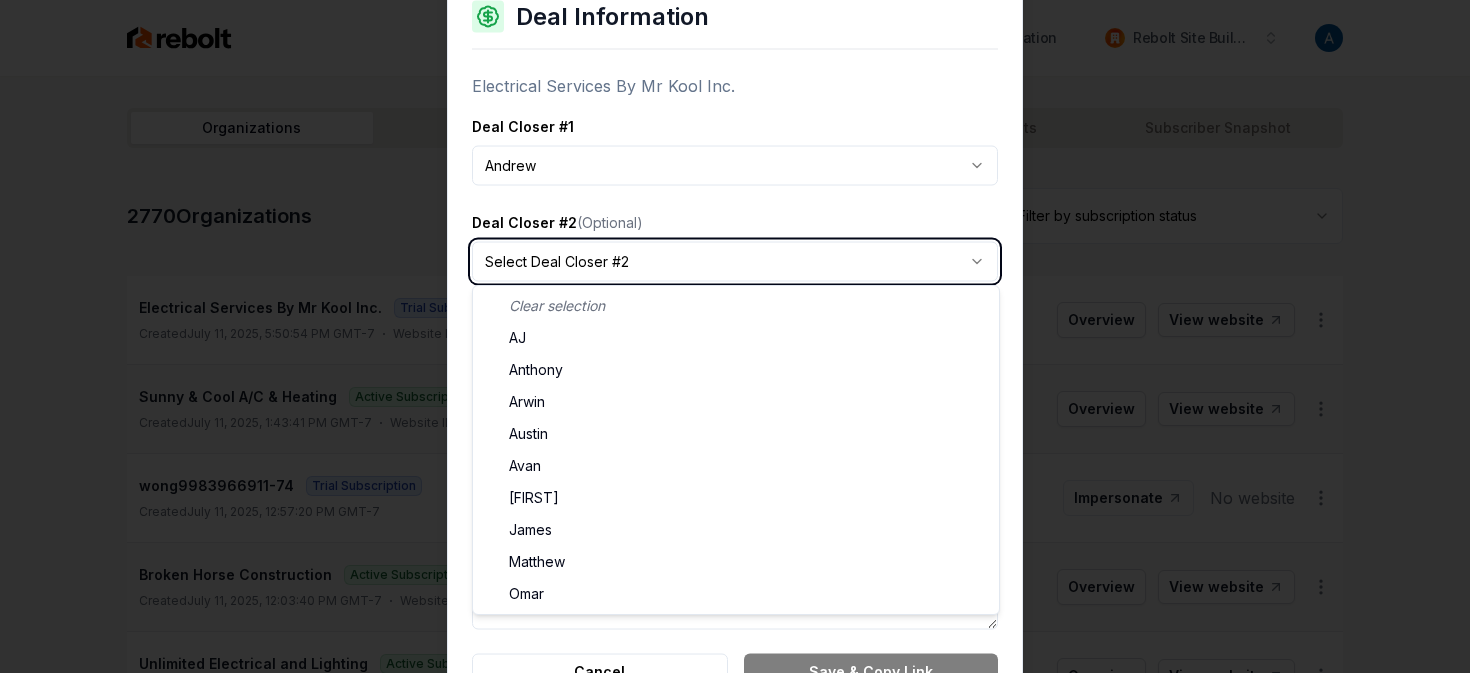 click on "Dashboard Organization Rebolt Site Builder Organizations Spam Review SMM Ongoing Insights Subscriber Snapshot 2770  Organizations Filter by subscription status Electrical Services By Mr Kool Inc. Trial Subscription Created  July 11, 2025, 5:50:54 PM GMT-7   Website ID  dc507015-a4ea-47e2-91ef-327c95c378e1 Overview View website Sunny & Cool A/C & Heating Active Subscription James Cold Outreach Created  July 11, 2025, 1:43:41 PM GMT-7   Website ID  2d53020a-12b8-487e-99a3-383a26315a6b Overview View website wong9983966911-74 Trial Subscription Created  July 11, 2025, 12:57:20 PM GMT-7 Impersonate No website Broken Horse Construction Active Subscription Omar Cold Outreach Created  July 11, 2025, 12:03:40 PM GMT-7   Website ID  8f0c29e9-e6b3-4e6e-801b-cc65e5f9ea69 Overview View website Unlimited Electrical and Lighting Active Subscription Matthew Avan Cold Outreach Created  July 11, 2025, 10:18:41 AM GMT-7   Website ID  e3afe1b2-450e-49a1-a469-536002bcfc25 Overview View website Top Notch Landscape OC   James" at bounding box center (735, 336) 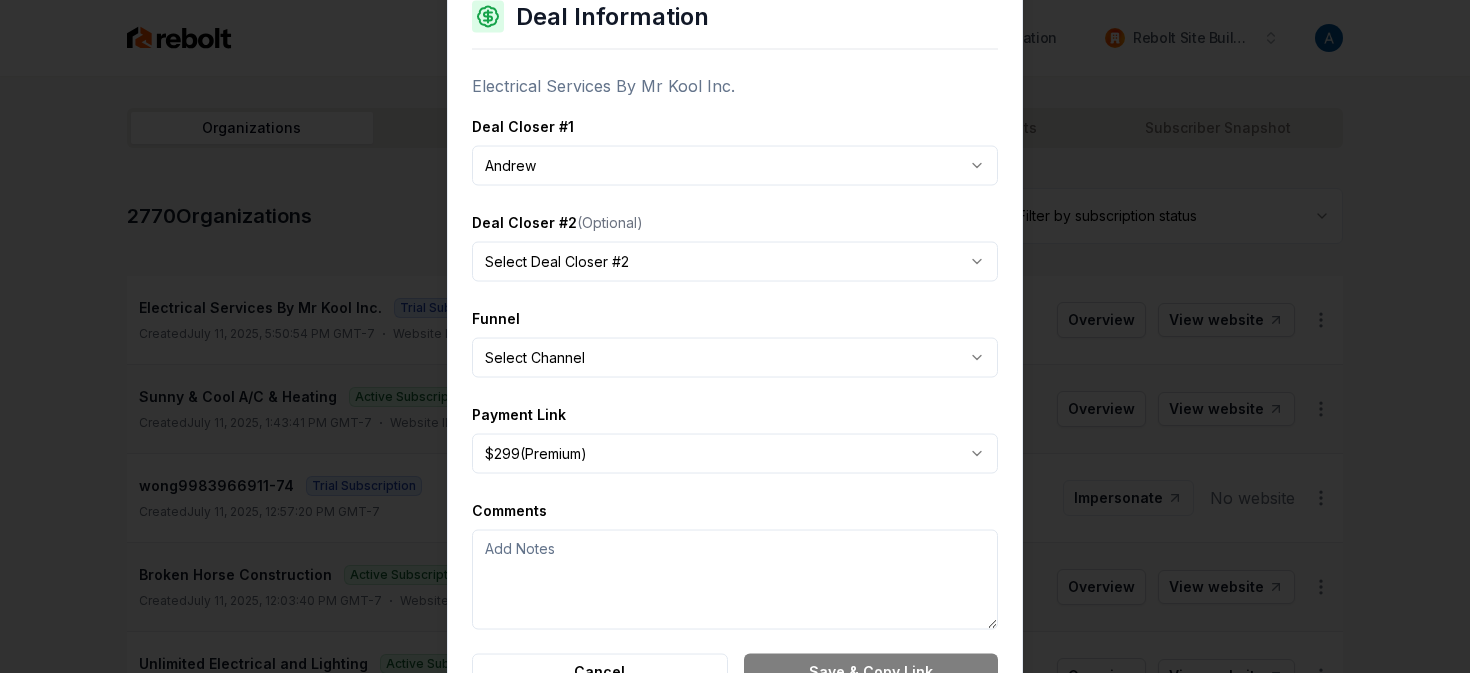 click on "Dashboard Organization Rebolt Site Builder Organizations Spam Review SMM Ongoing Insights Subscriber Snapshot 2770  Organizations Filter by subscription status Electrical Services By Mr Kool Inc. Trial Subscription Created  July 11, 2025, 5:50:54 PM GMT-7   Website ID  dc507015-a4ea-47e2-91ef-327c95c378e1 Overview View website Sunny & Cool A/C & Heating Active Subscription James Cold Outreach Created  July 11, 2025, 1:43:41 PM GMT-7   Website ID  2d53020a-12b8-487e-99a3-383a26315a6b Overview View website wong9983966911-74 Trial Subscription Created  July 11, 2025, 12:57:20 PM GMT-7 Impersonate No website Broken Horse Construction Active Subscription Omar Cold Outreach Created  July 11, 2025, 12:03:40 PM GMT-7   Website ID  8f0c29e9-e6b3-4e6e-801b-cc65e5f9ea69 Overview View website Unlimited Electrical and Lighting Active Subscription Matthew Avan Cold Outreach Created  July 11, 2025, 10:18:41 AM GMT-7   Website ID  e3afe1b2-450e-49a1-a469-536002bcfc25 Overview View website Top Notch Landscape OC   James" at bounding box center (735, 336) 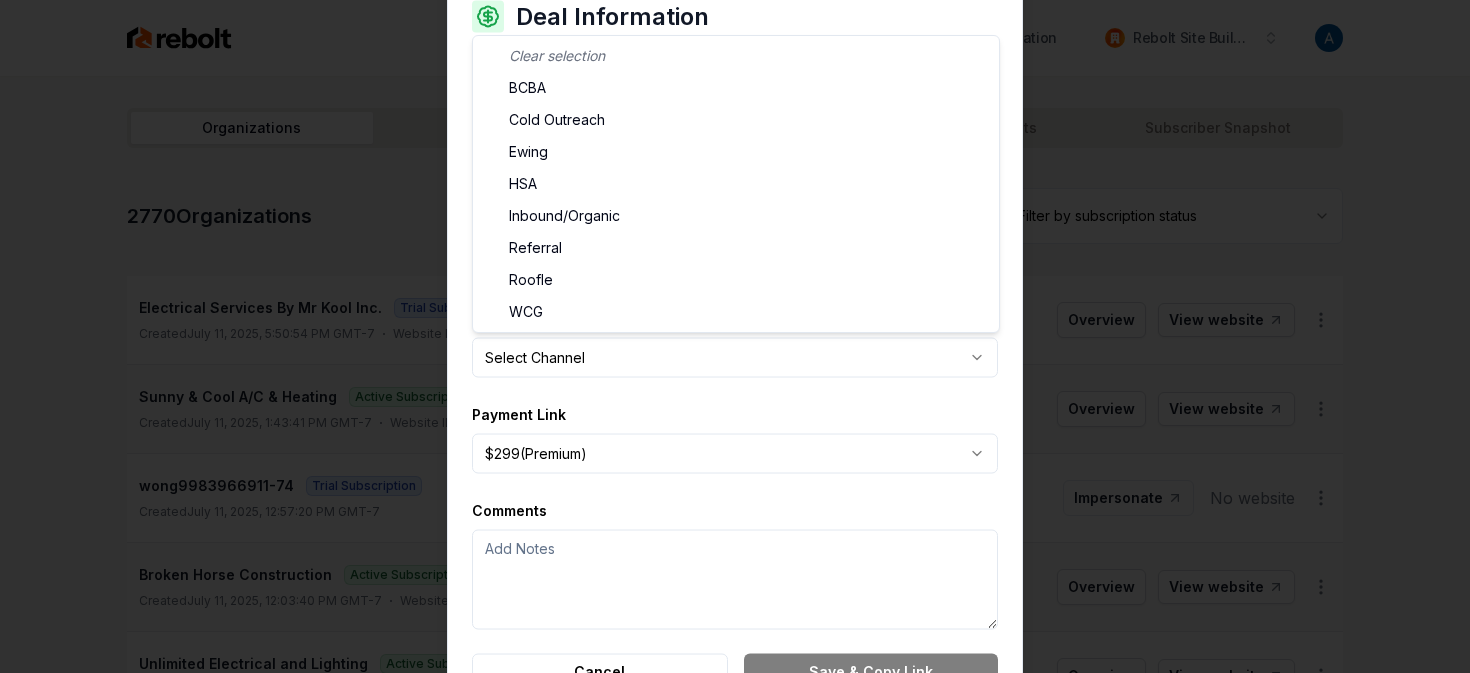 select on "**********" 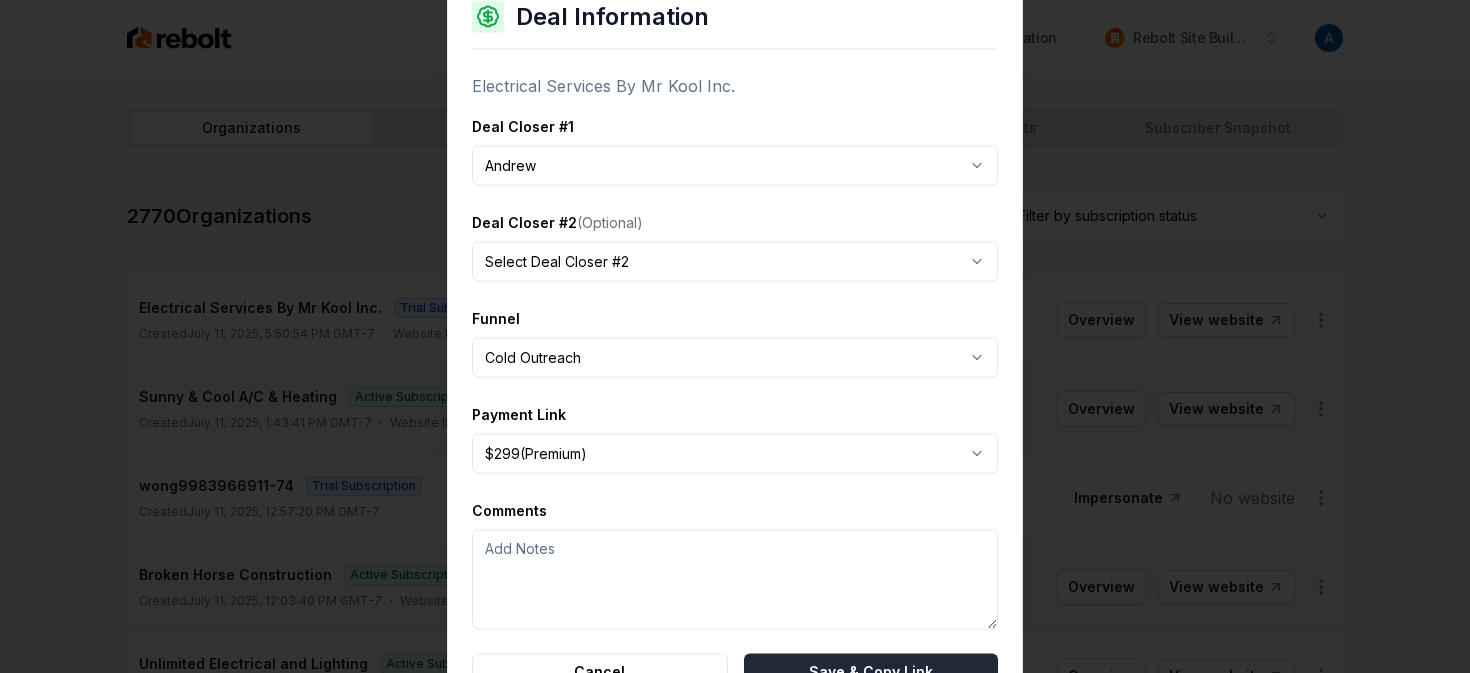 click on "Save & Copy Link" at bounding box center (871, 671) 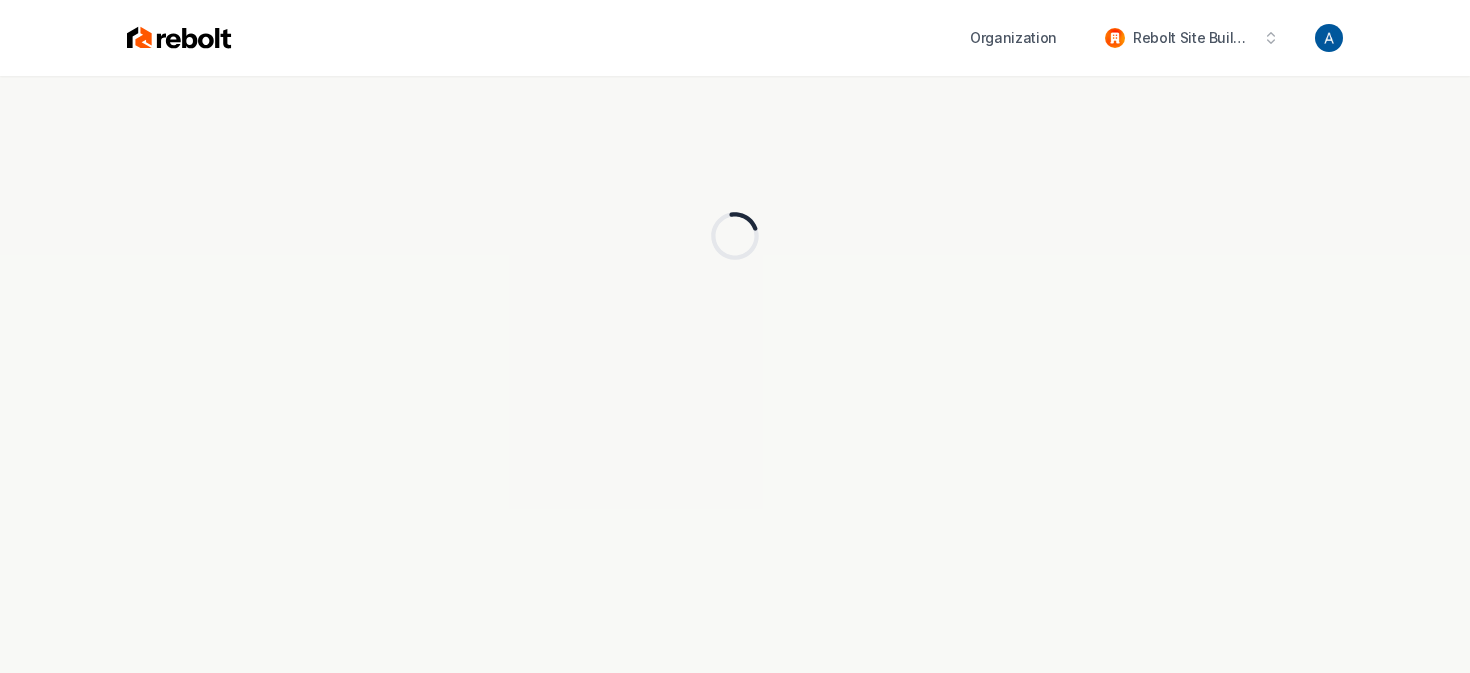 scroll, scrollTop: 0, scrollLeft: 0, axis: both 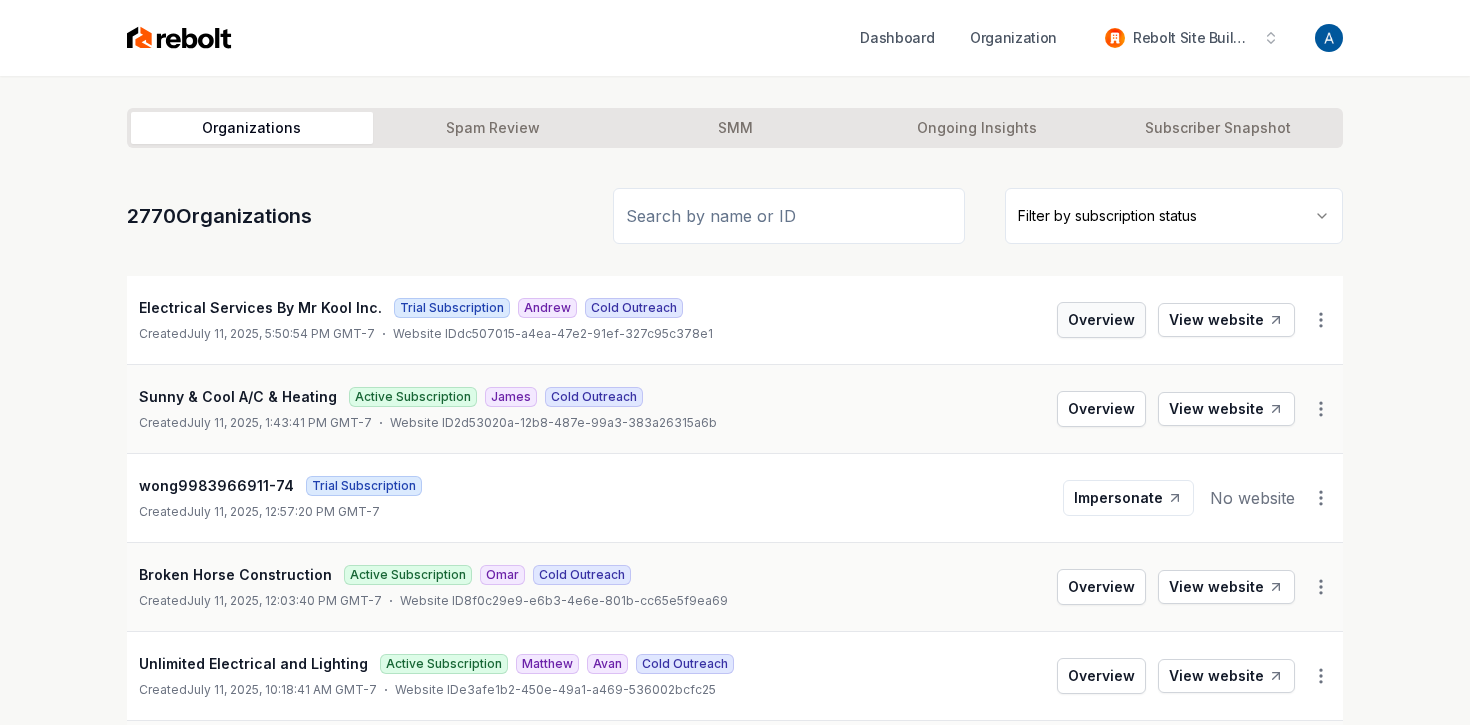 click on "Overview" at bounding box center (1101, 320) 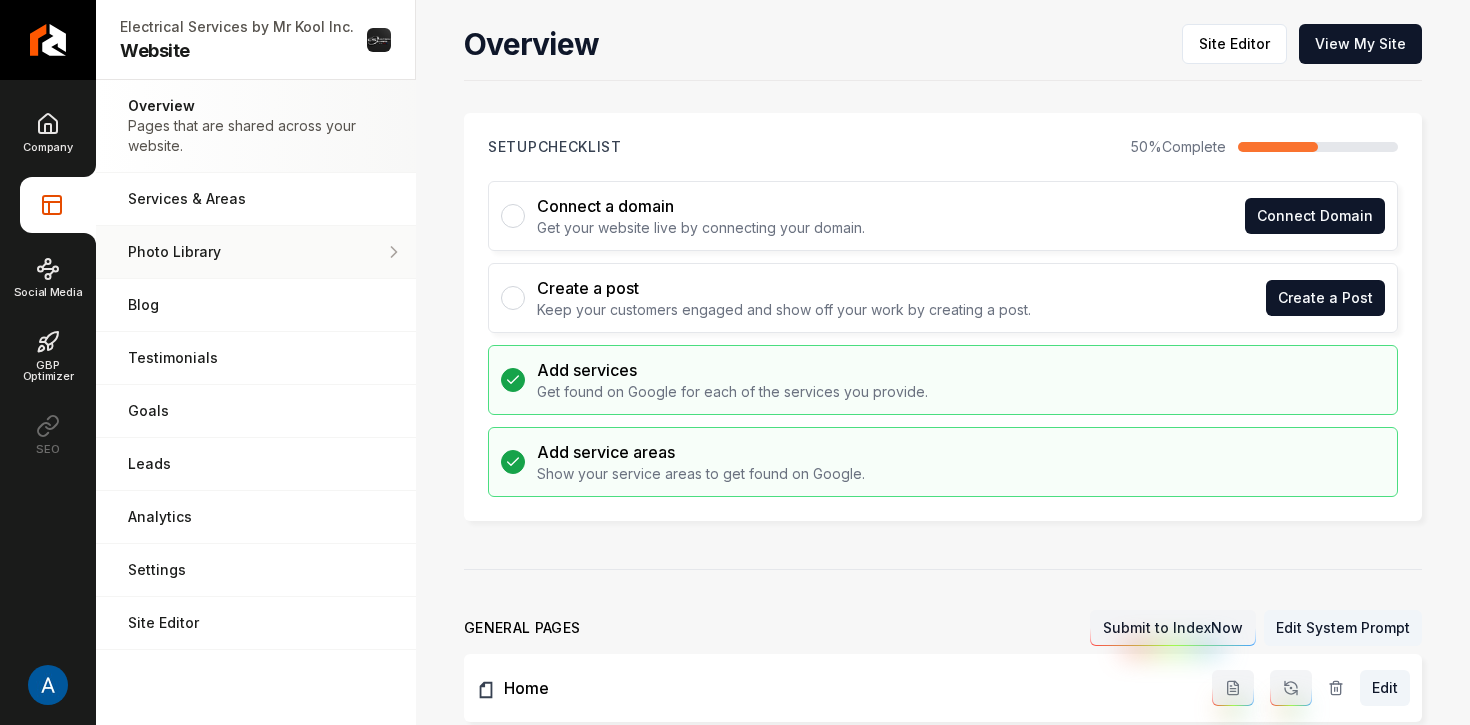 click on "Photo Library" at bounding box center (247, 252) 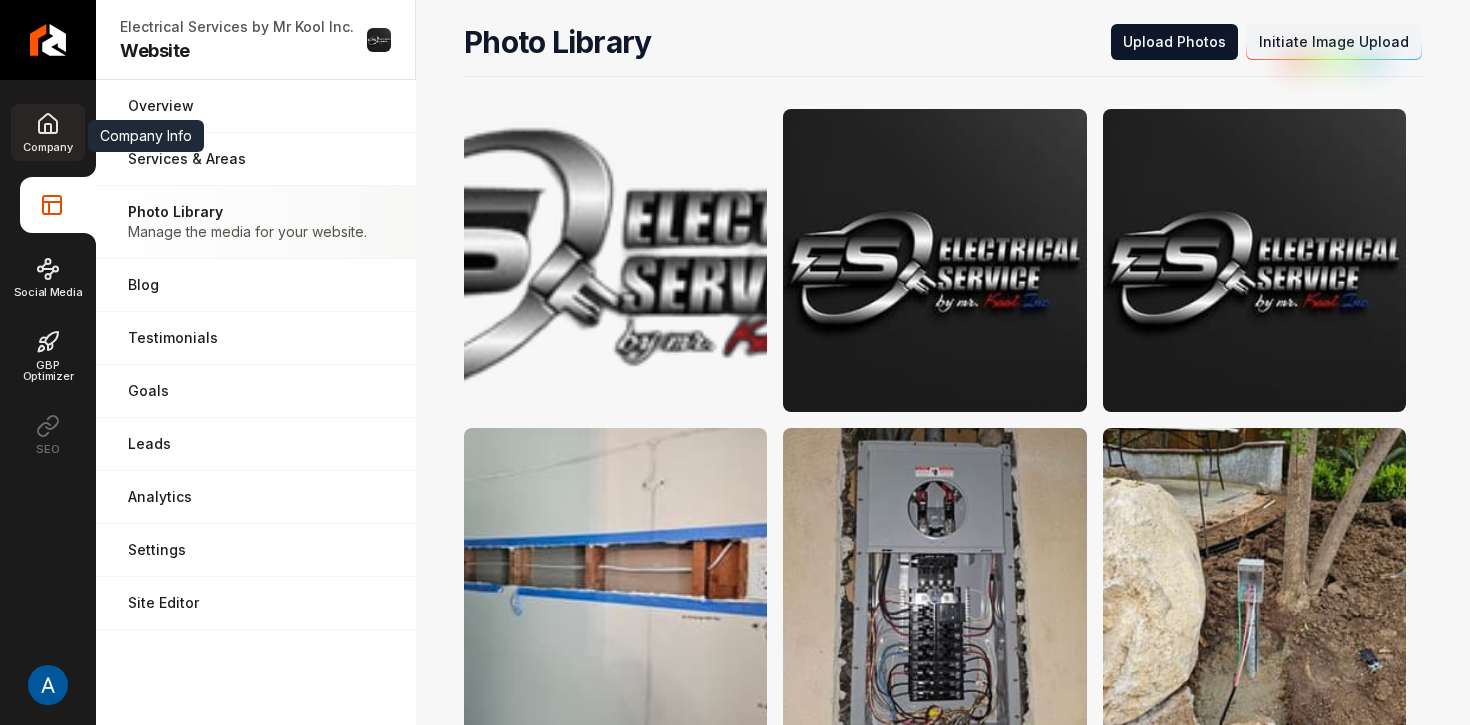 click on "Company" at bounding box center (47, 132) 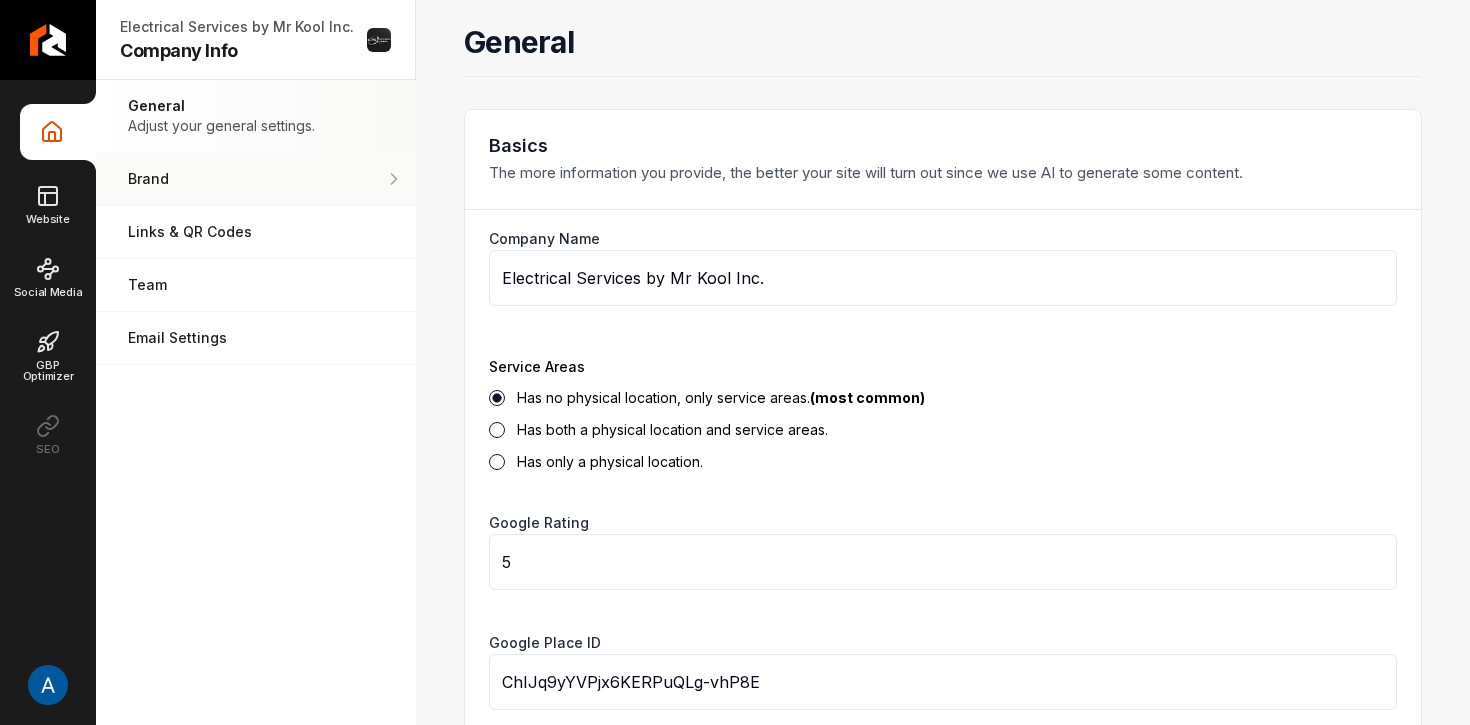 click on "Brand" at bounding box center (256, 179) 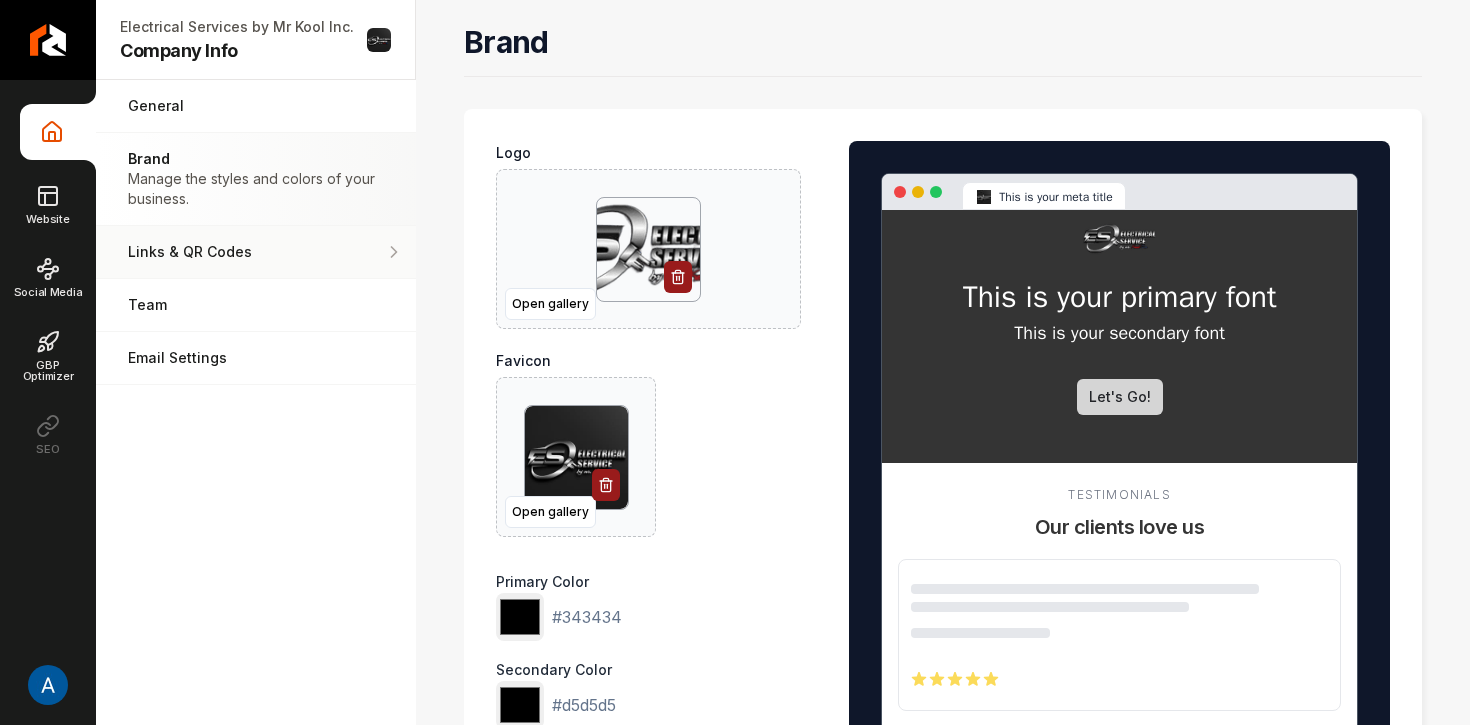 click on "Links & QR Codes" at bounding box center (256, 252) 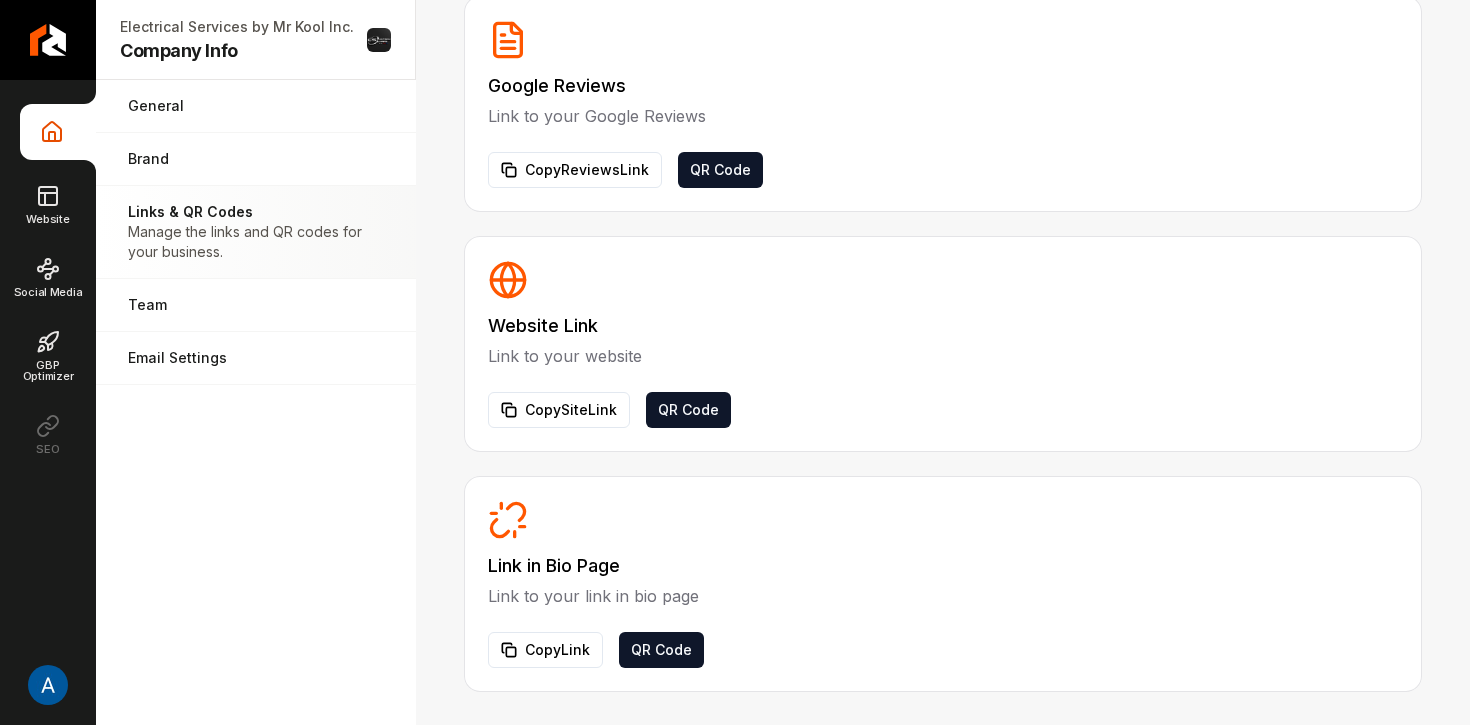 scroll, scrollTop: 447, scrollLeft: 0, axis: vertical 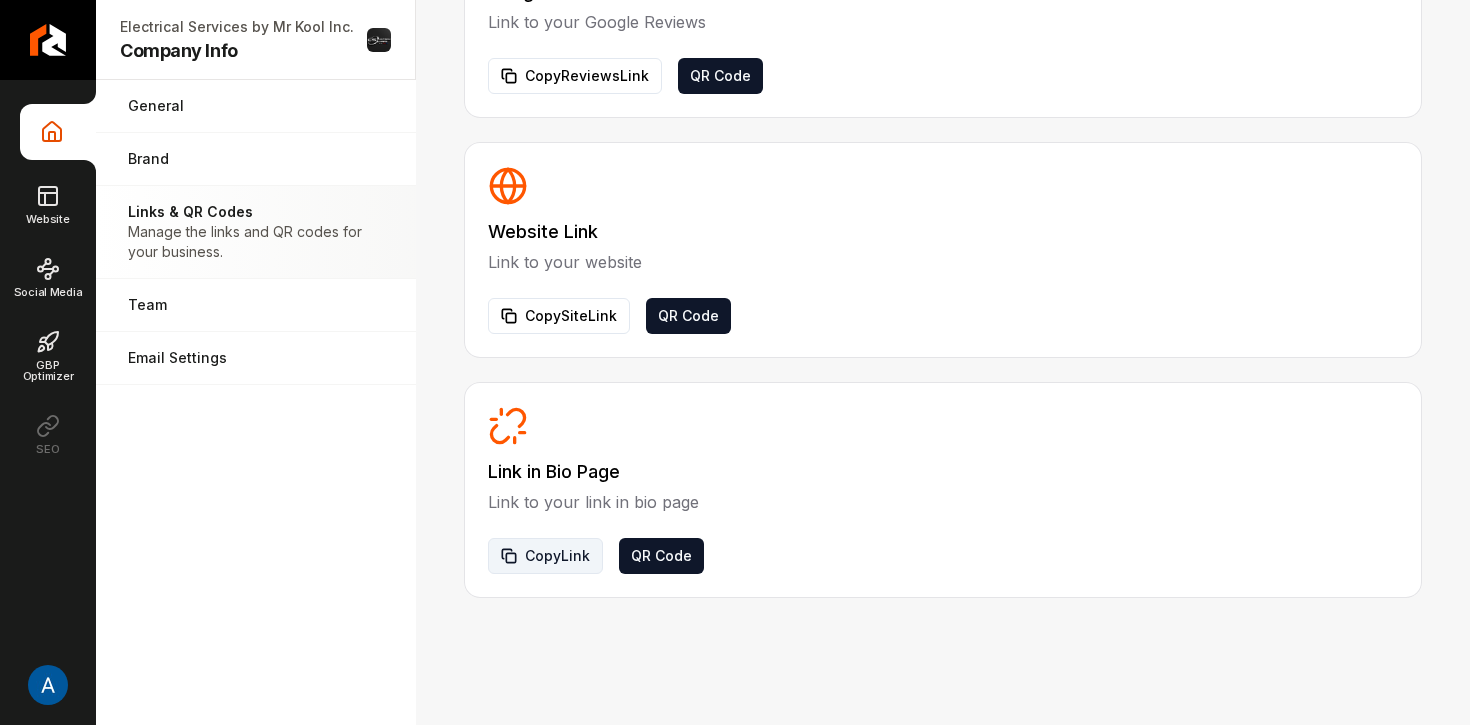 click on "Copy   Link" at bounding box center (545, 556) 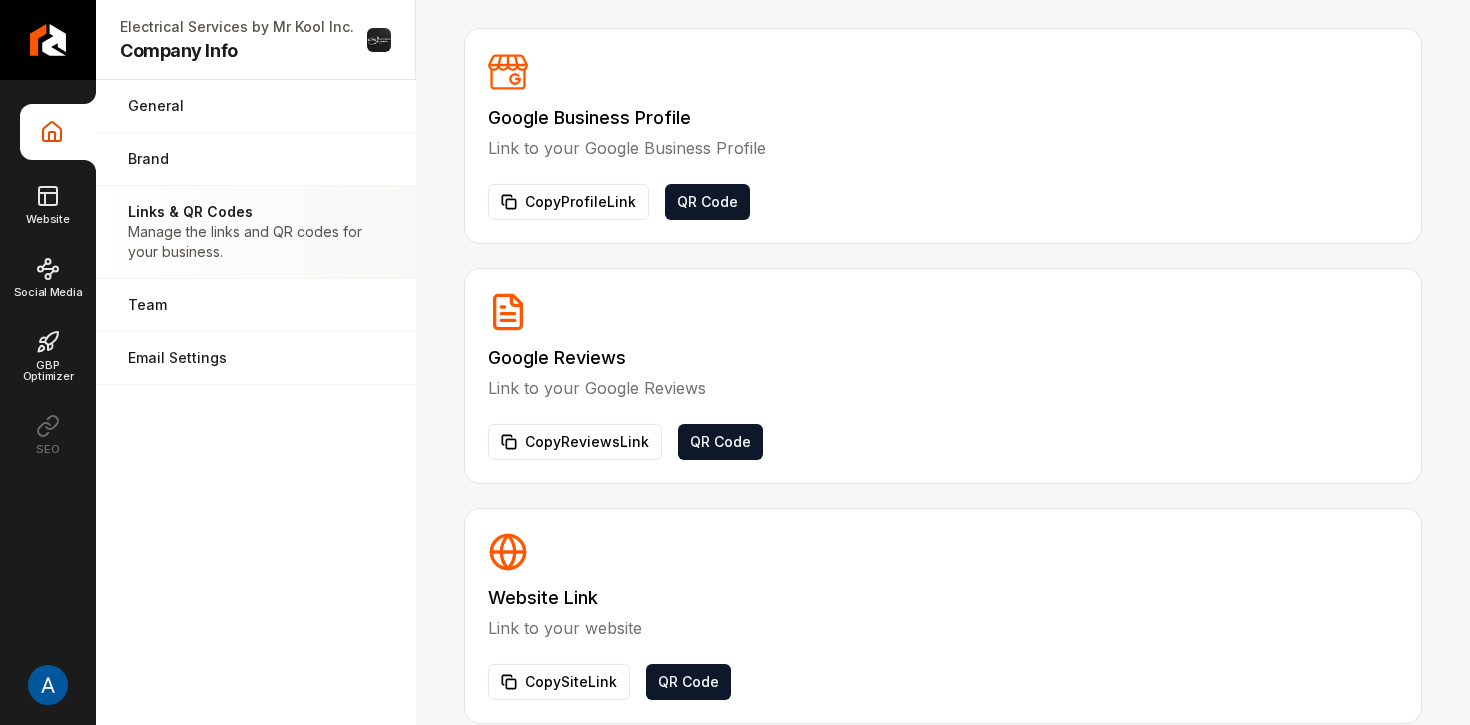 scroll, scrollTop: 78, scrollLeft: 0, axis: vertical 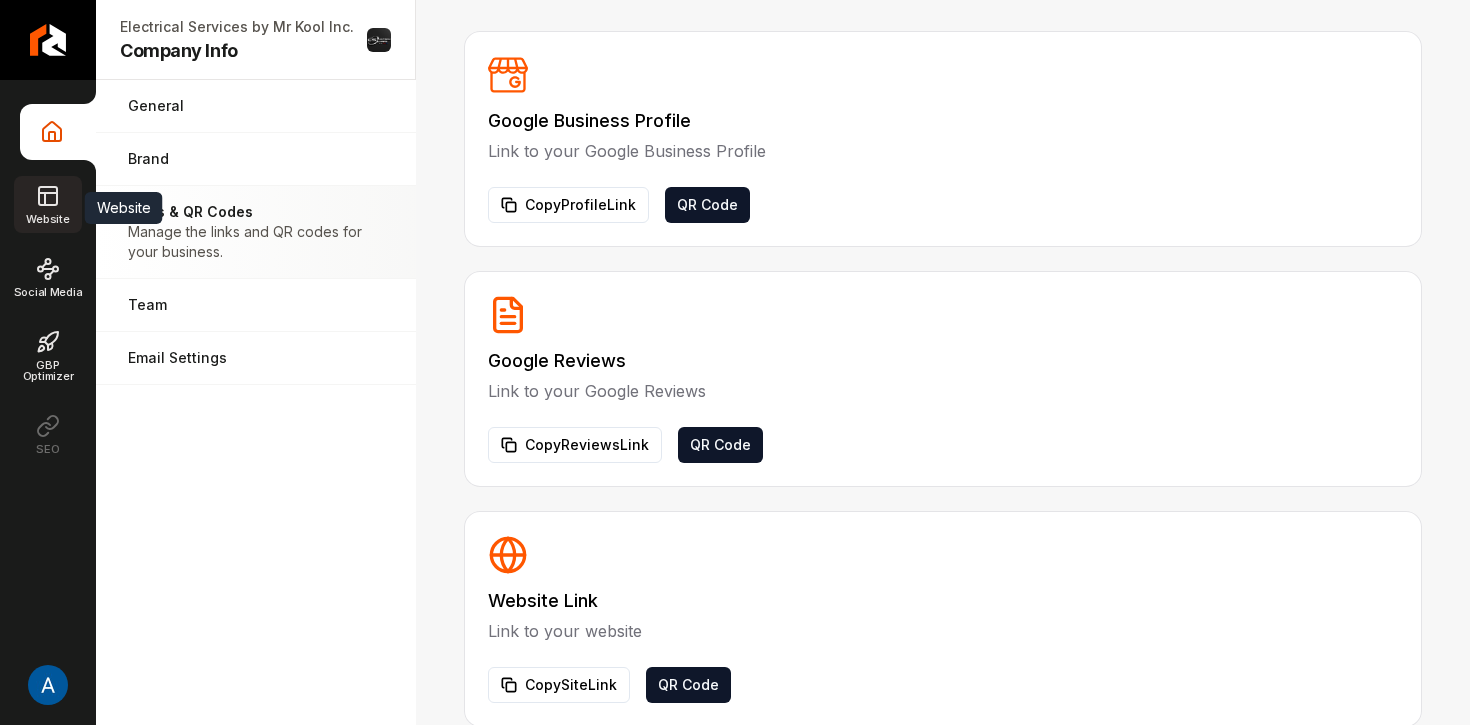 click 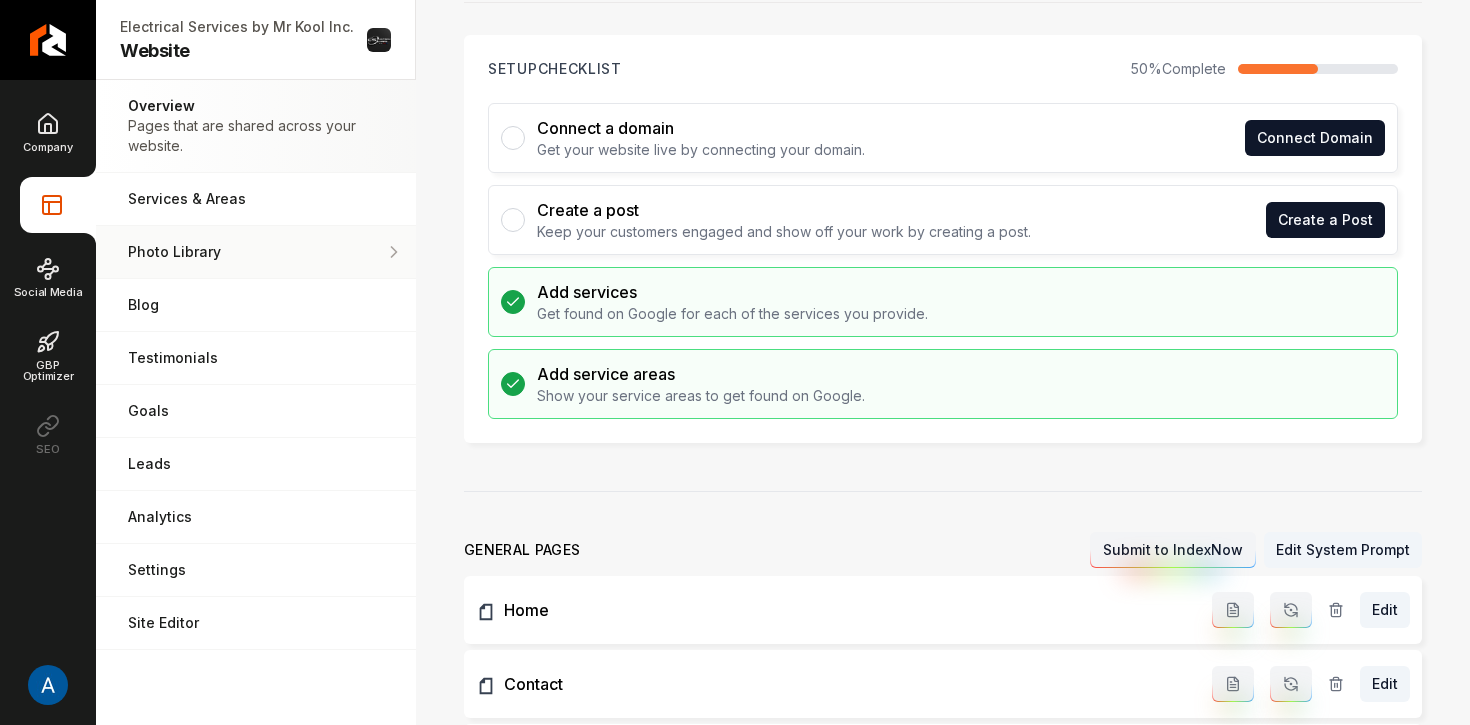 click on "Photo Library Manage the media for your website." at bounding box center (256, 252) 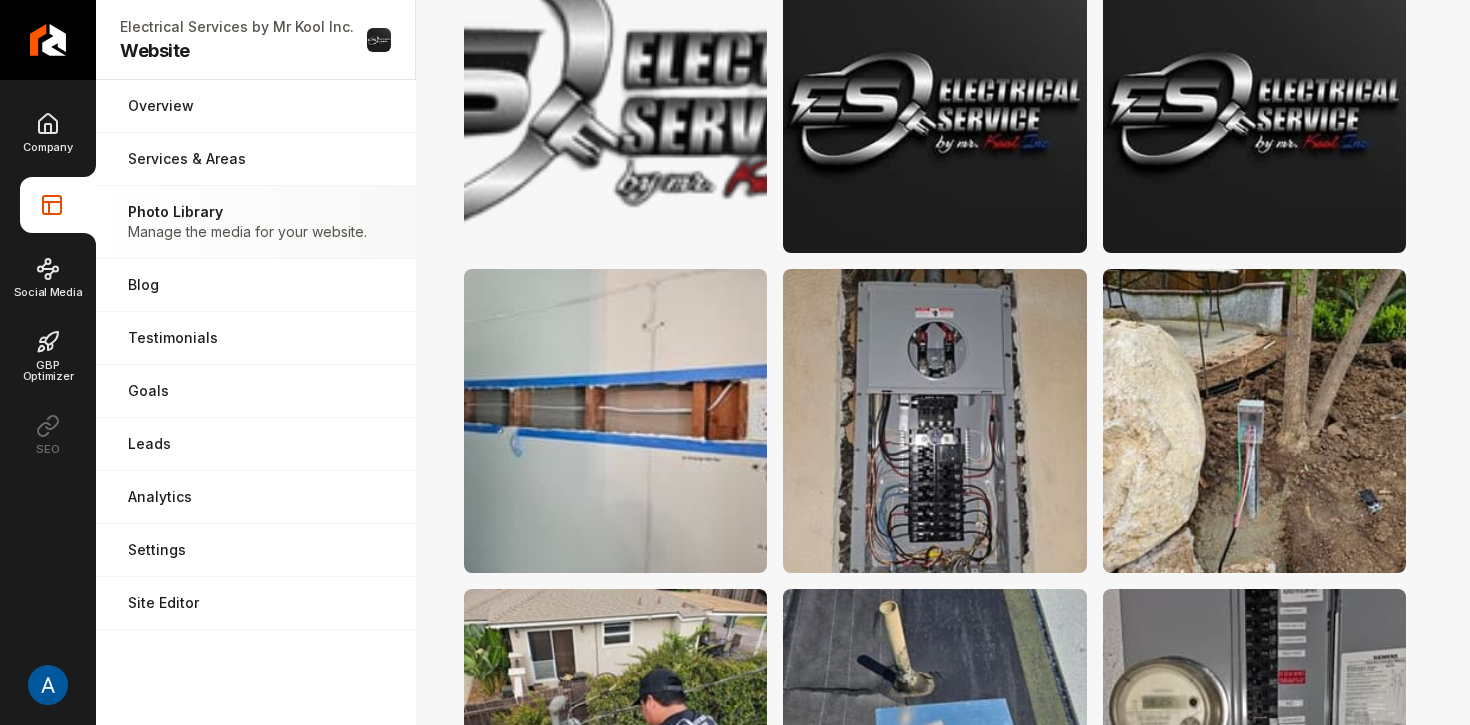 scroll, scrollTop: 0, scrollLeft: 0, axis: both 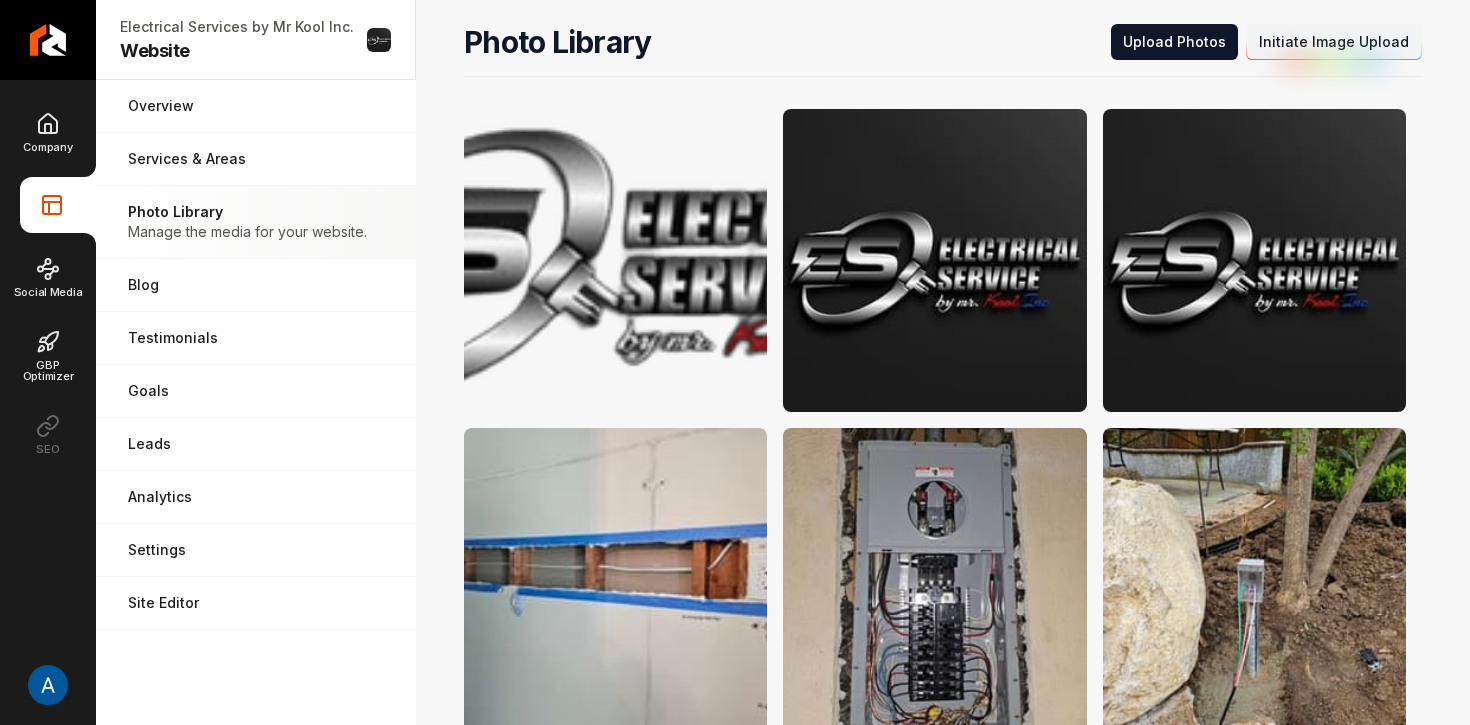 click on "Initiate Image Upload" at bounding box center [1334, 42] 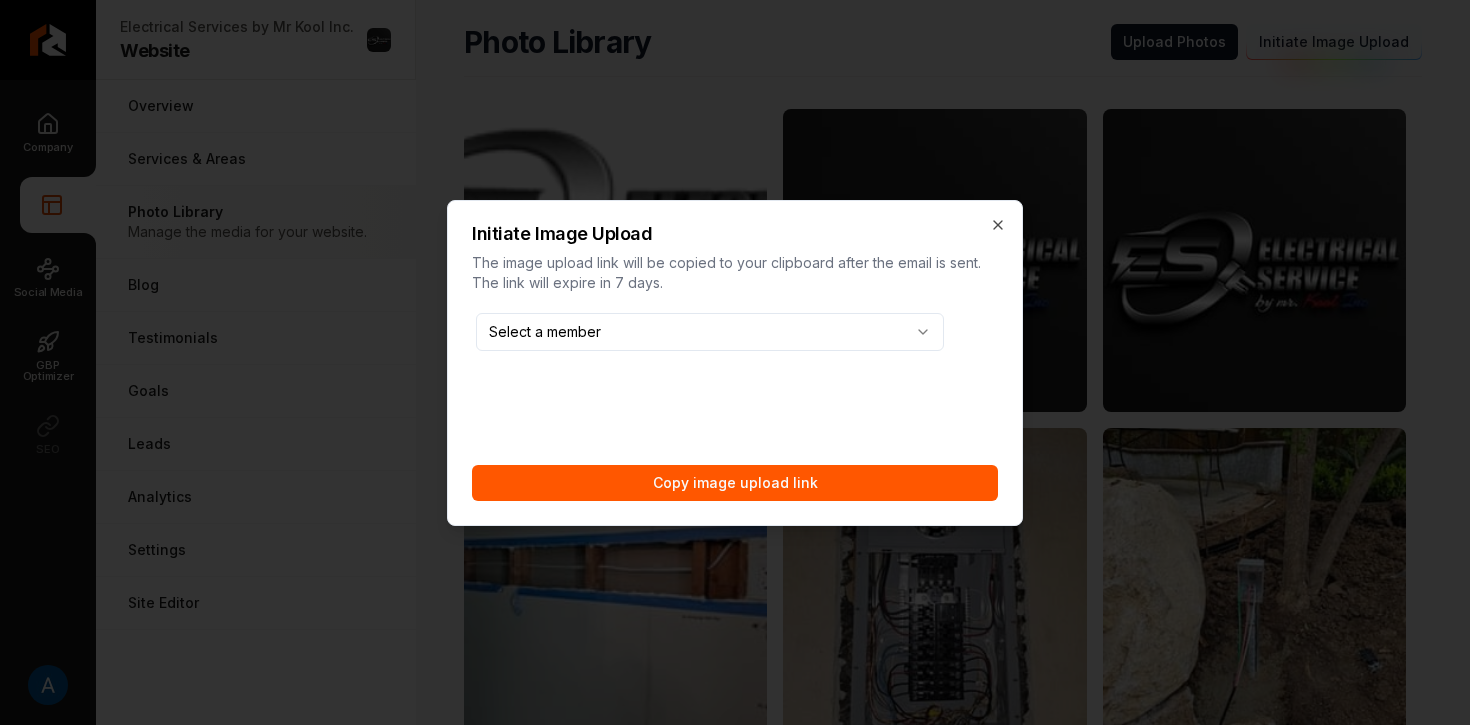 click on "Company Website Social Media GBP Optimizer SEO Electrical Services by Mr Kool Inc. Website Open menu Electrical Services by Mr Kool Inc. Website Overview Pages that are shared across your website. Services & Areas Adjust your services and areas of expertise. Photo Library Manage the media for your website. Blog Demonstrate your work via blog posts & project pages. Testimonials Demonstrate social proof via testimonials. Goals Set your goals and track your progress. Leads All of the leads that have come in through your website. Analytics Get an idea of your visitor count and what CTAs they clicked. Settings Adjust your domain, scripts, redirects, and more. Site Editor Edit your website with our easy-to-use editor. Photo Library Upload Photos Initiate Image Upload /dashboard/sites/[UUID]/photos Initiate Image Upload The image upload link will be copied to your clipboard after the email is sent. The link will expire in 7 days. Select a member Copy image upload link Close" at bounding box center (735, 362) 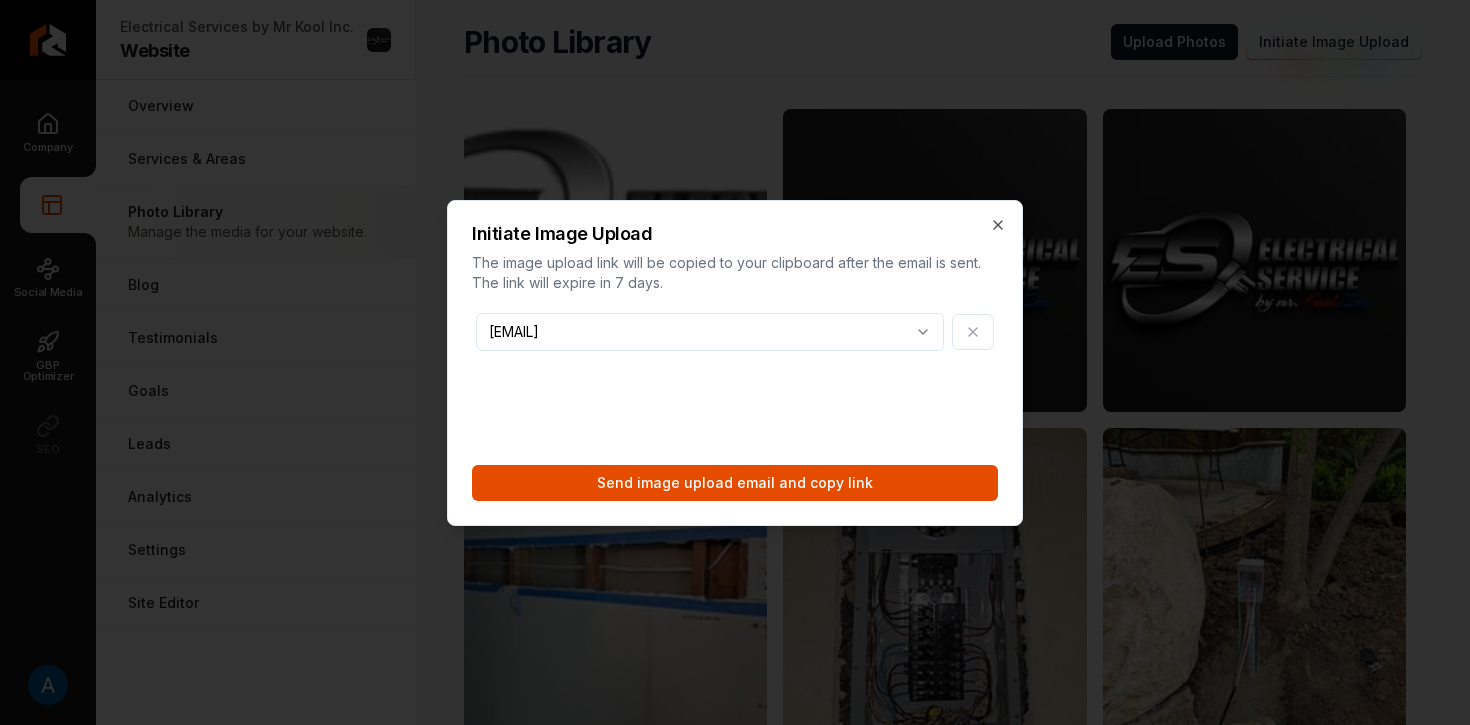 click on "Send image upload email and copy link" at bounding box center (735, 483) 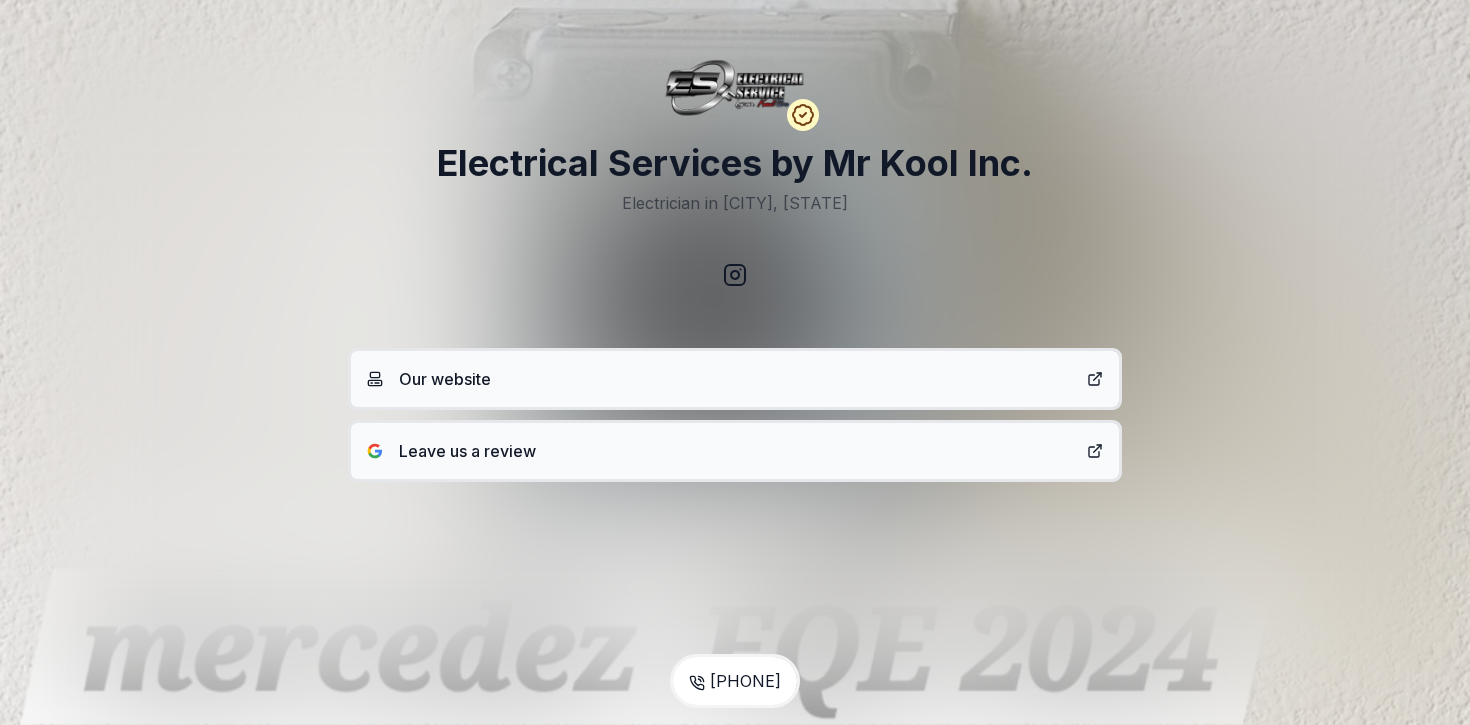 scroll, scrollTop: 0, scrollLeft: 0, axis: both 